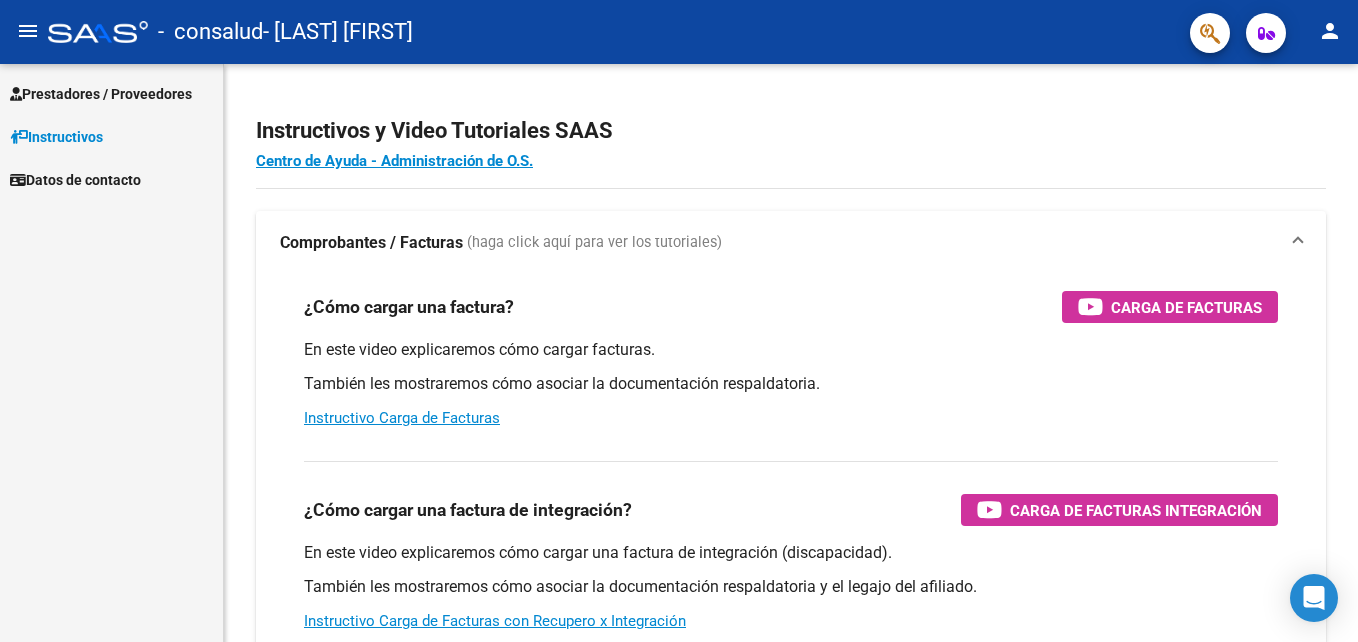 scroll, scrollTop: 0, scrollLeft: 0, axis: both 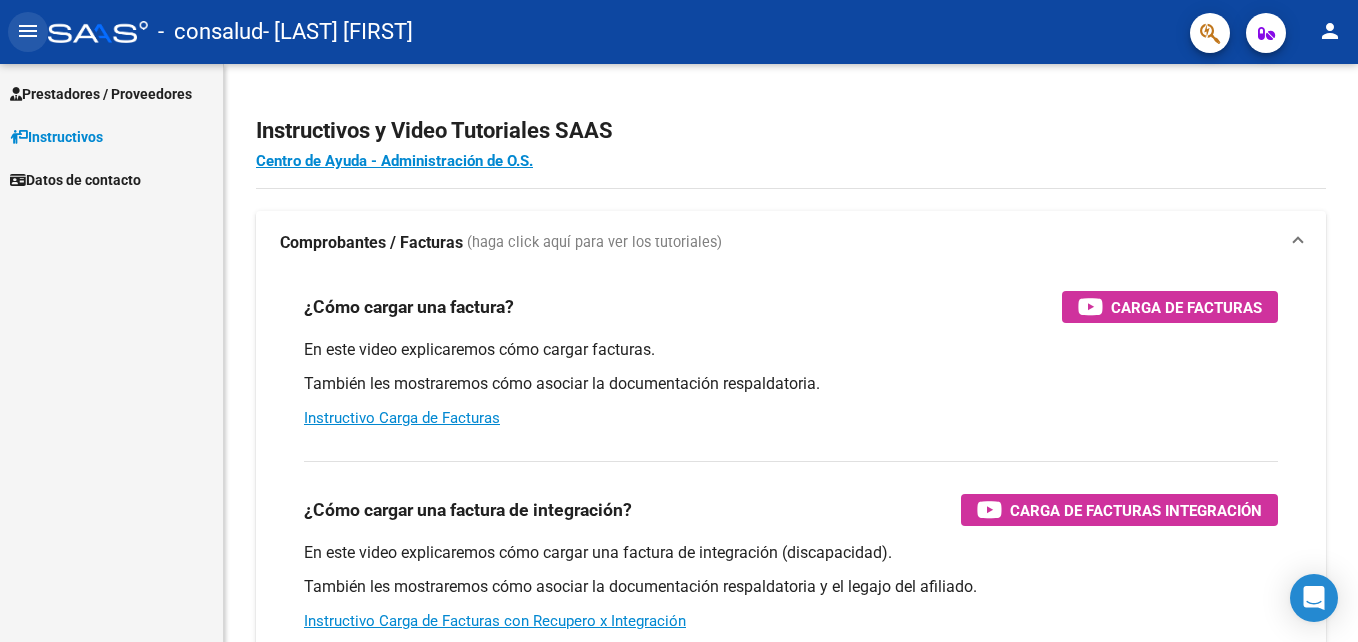 click on "menu" 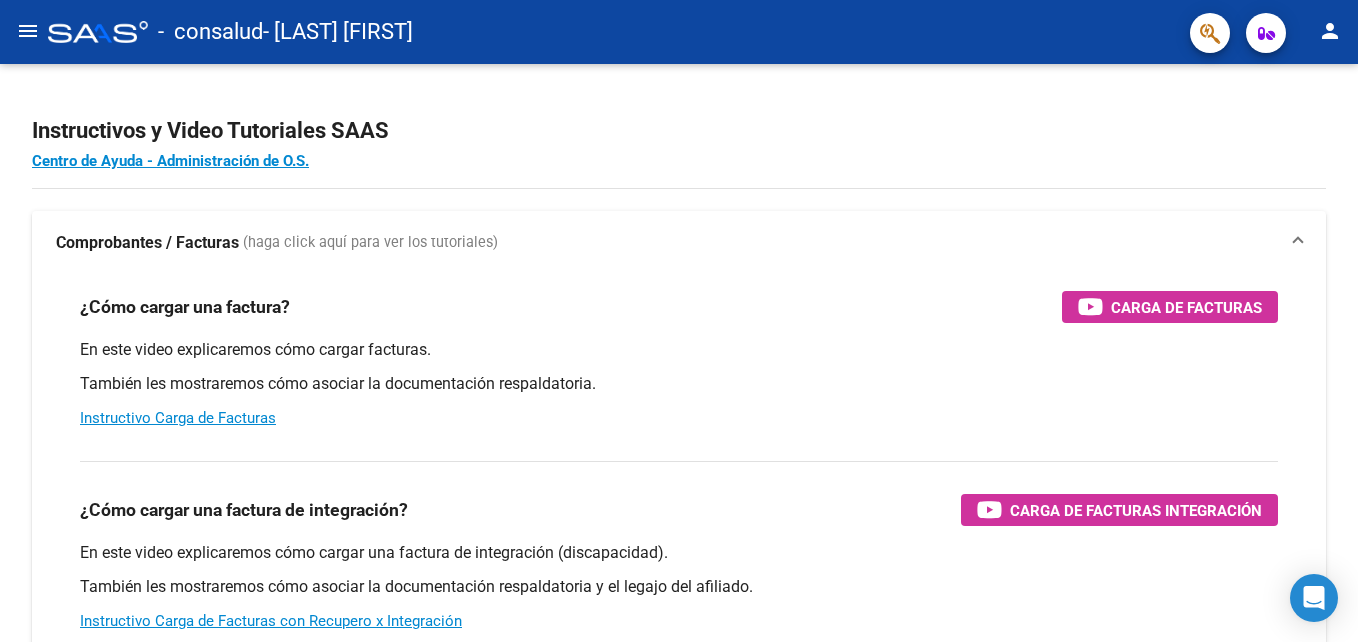 click on "menu" 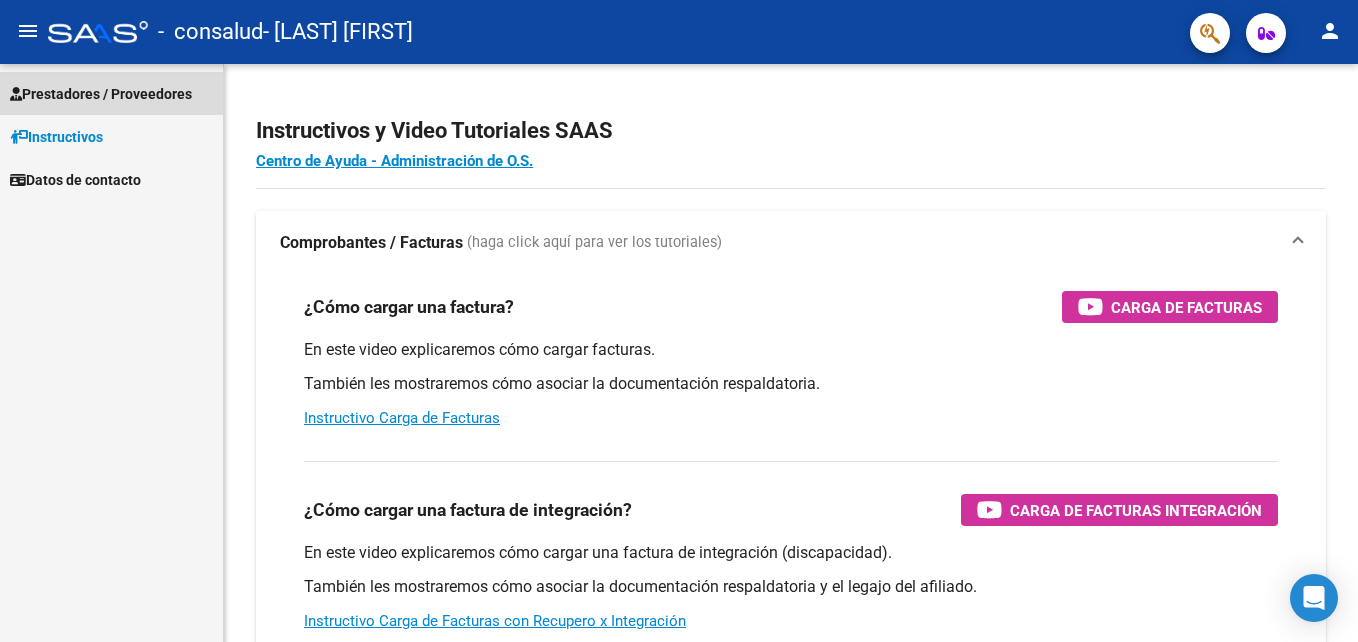 click on "Prestadores / Proveedores" at bounding box center [101, 94] 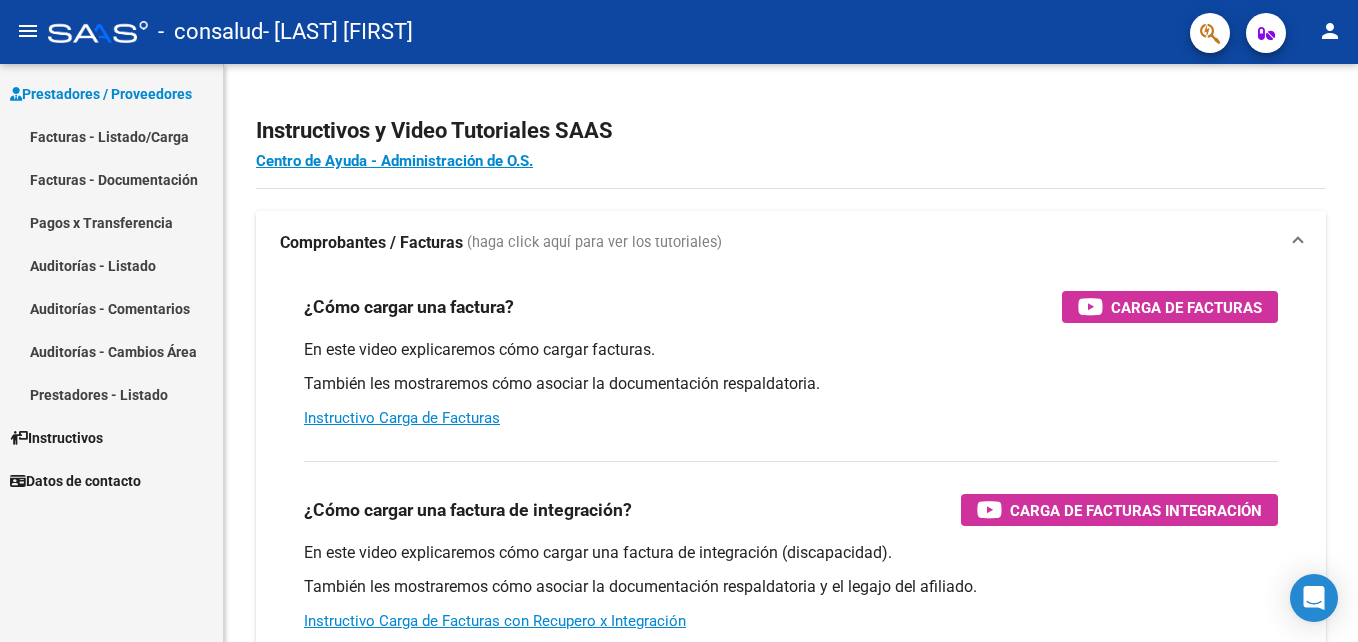 click on "Prestadores / Proveedores" at bounding box center [101, 94] 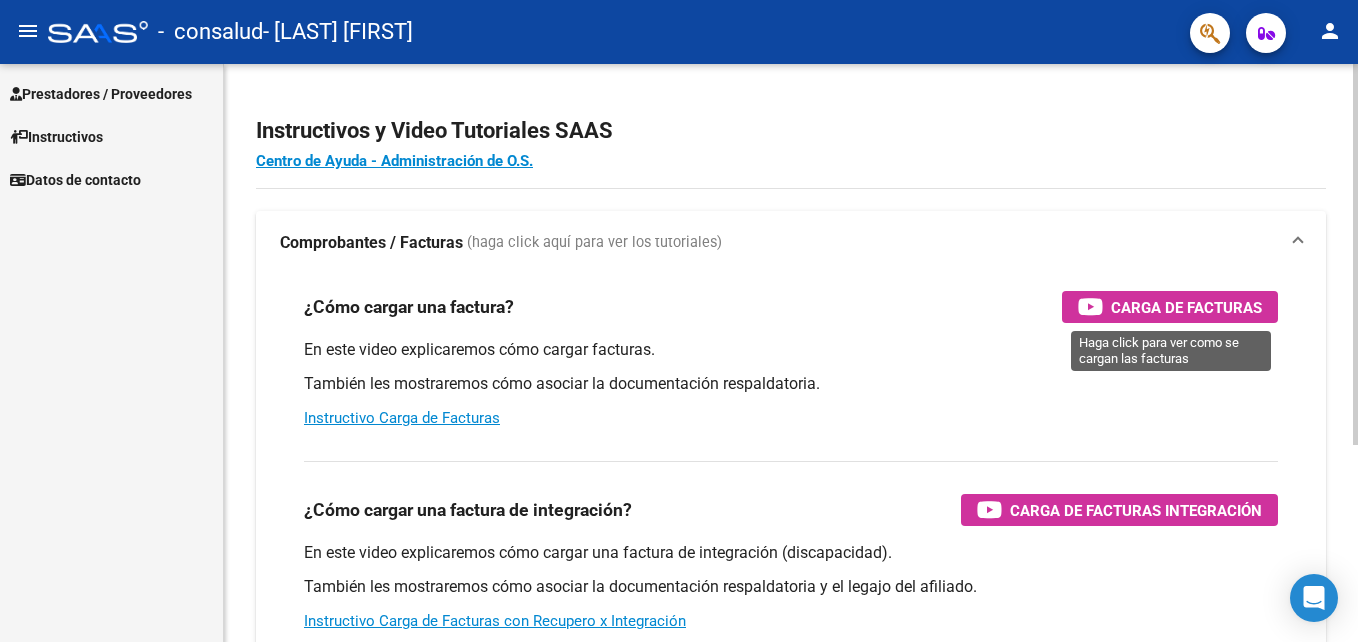 click on "Carga de Facturas" at bounding box center (1186, 307) 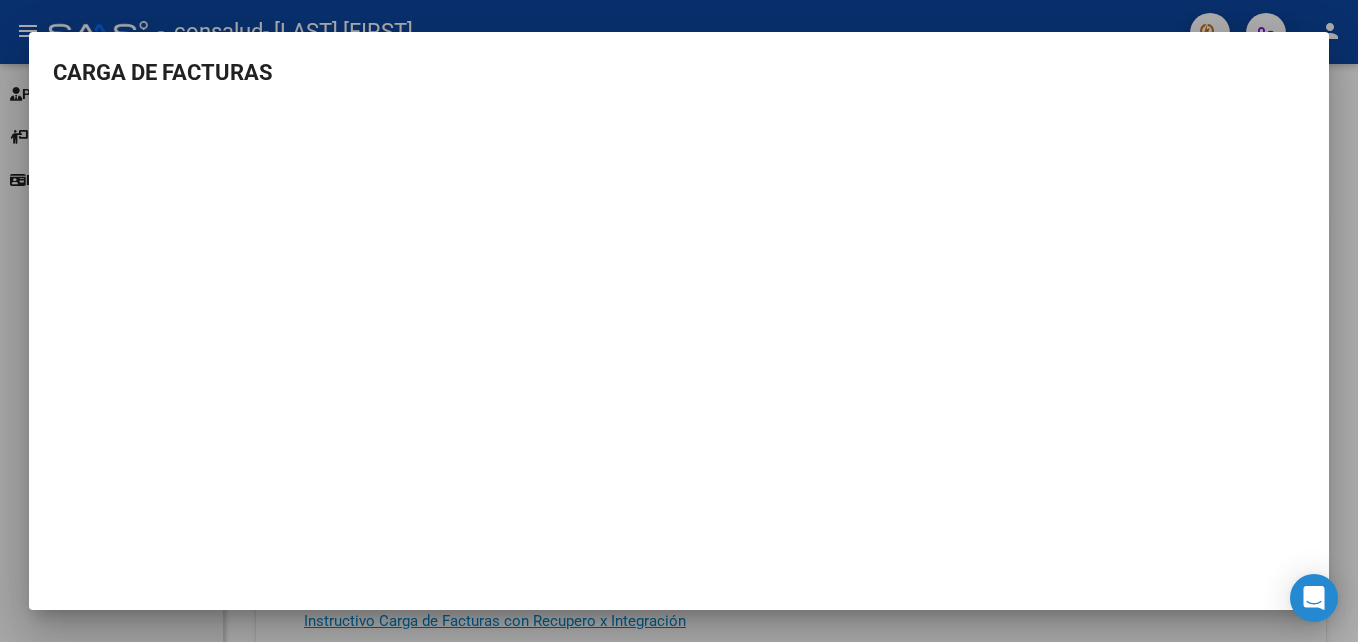 click at bounding box center (679, 321) 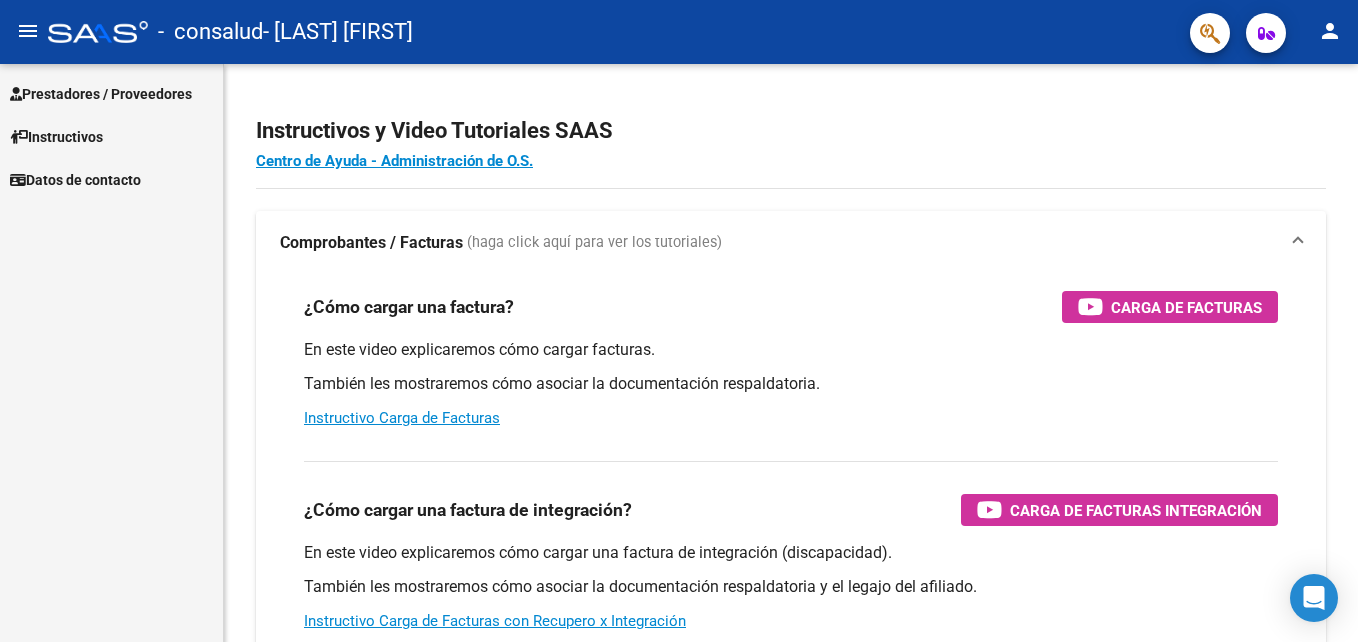 click on "menu" 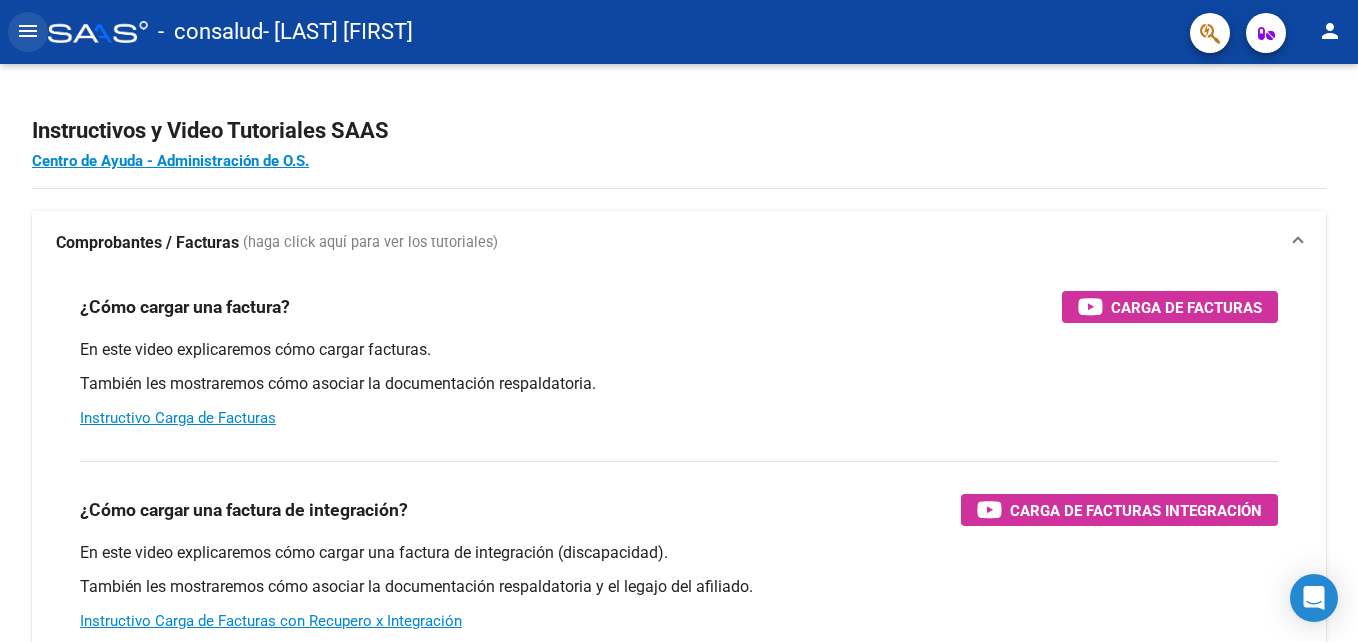 click on "menu" 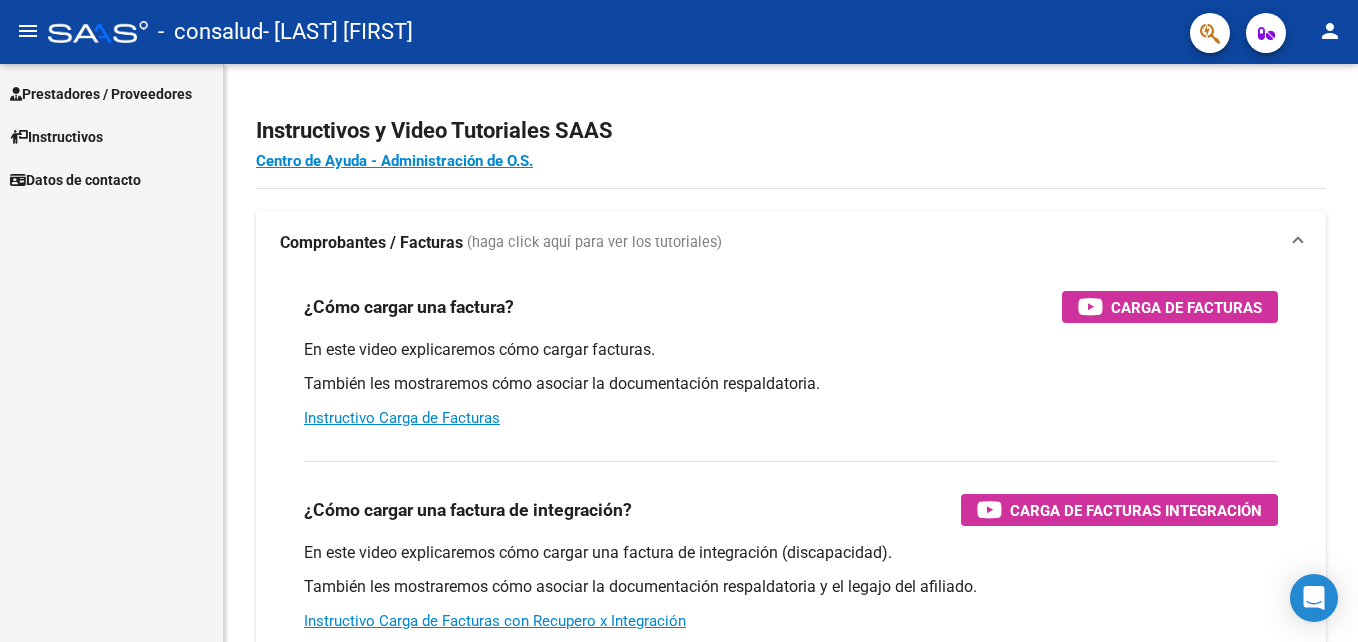 click on "Prestadores / Proveedores" at bounding box center [101, 94] 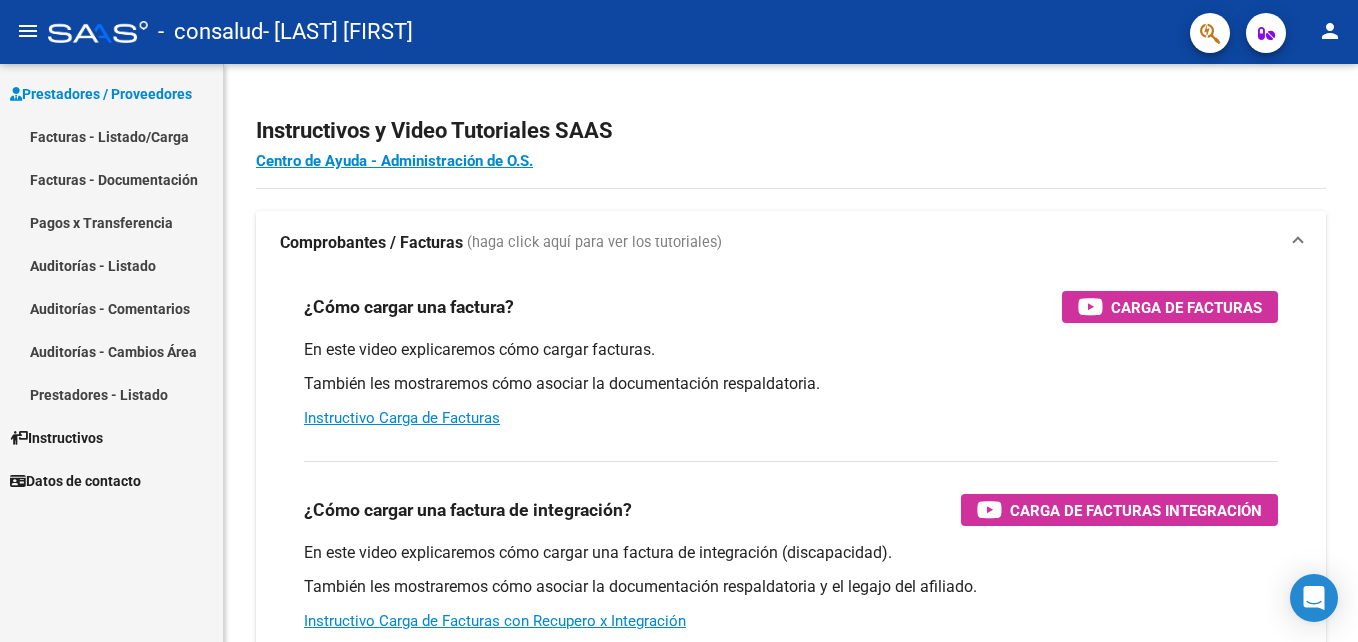click on "Facturas - Listado/Carga" at bounding box center (111, 136) 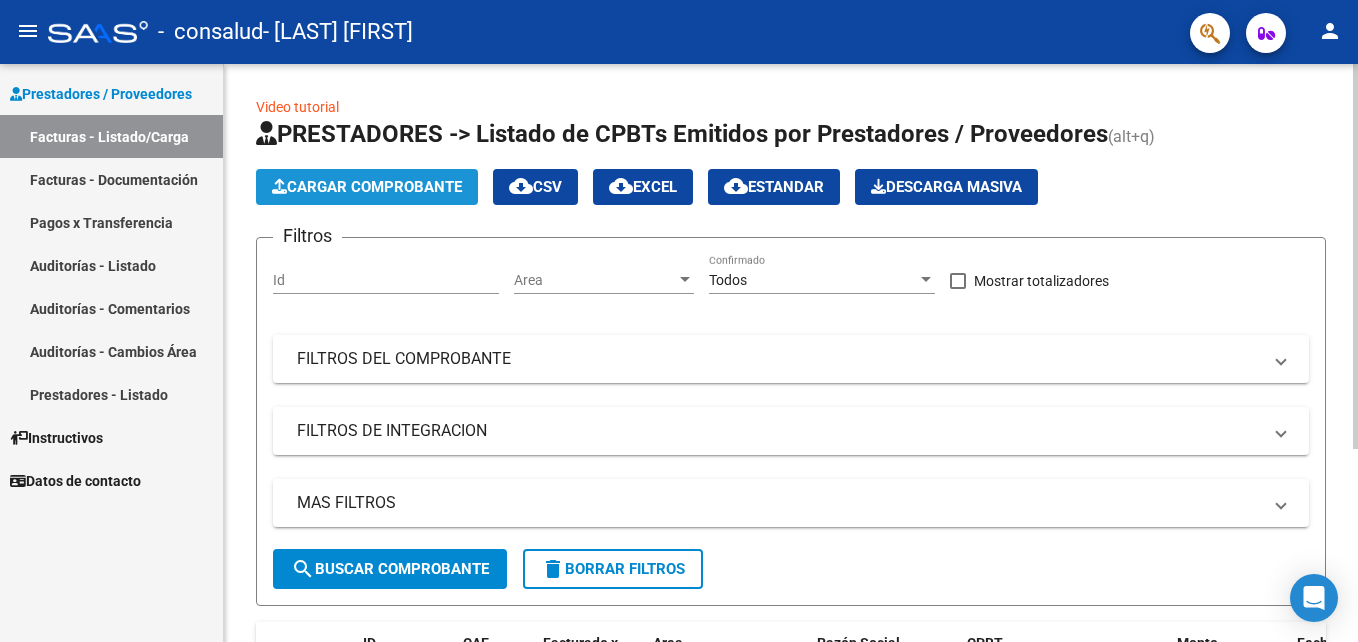 click on "Cargar Comprobante" 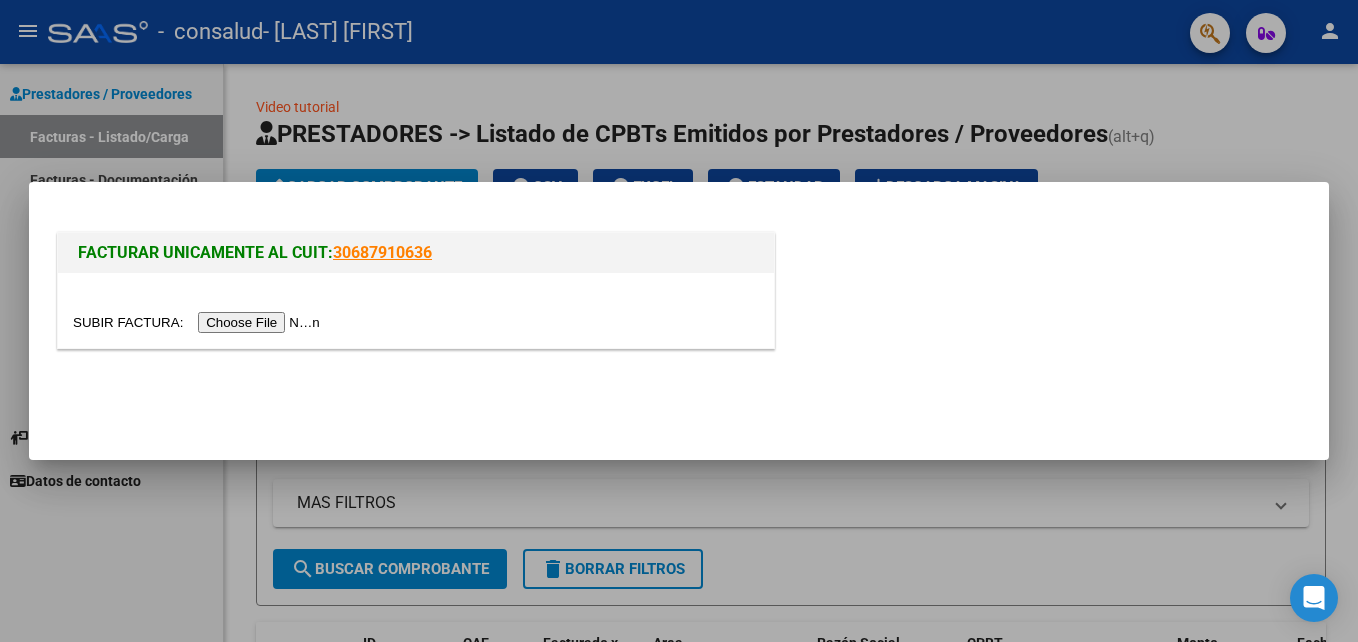 click at bounding box center [199, 322] 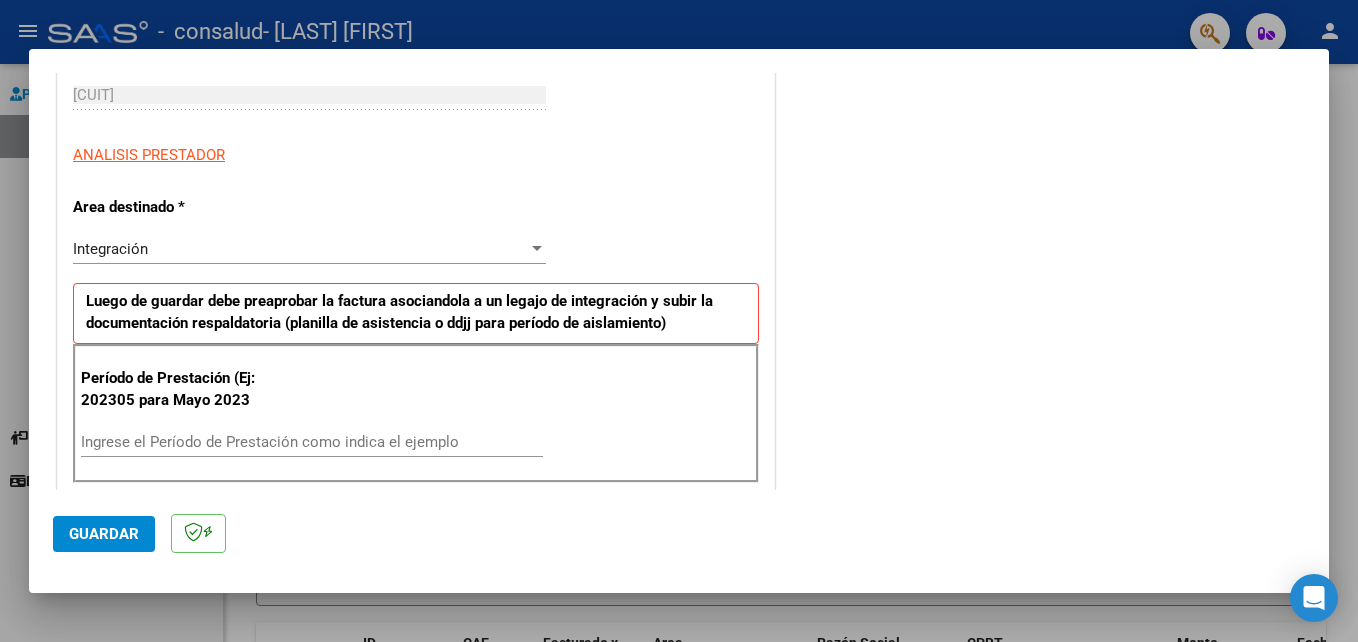scroll, scrollTop: 321, scrollLeft: 0, axis: vertical 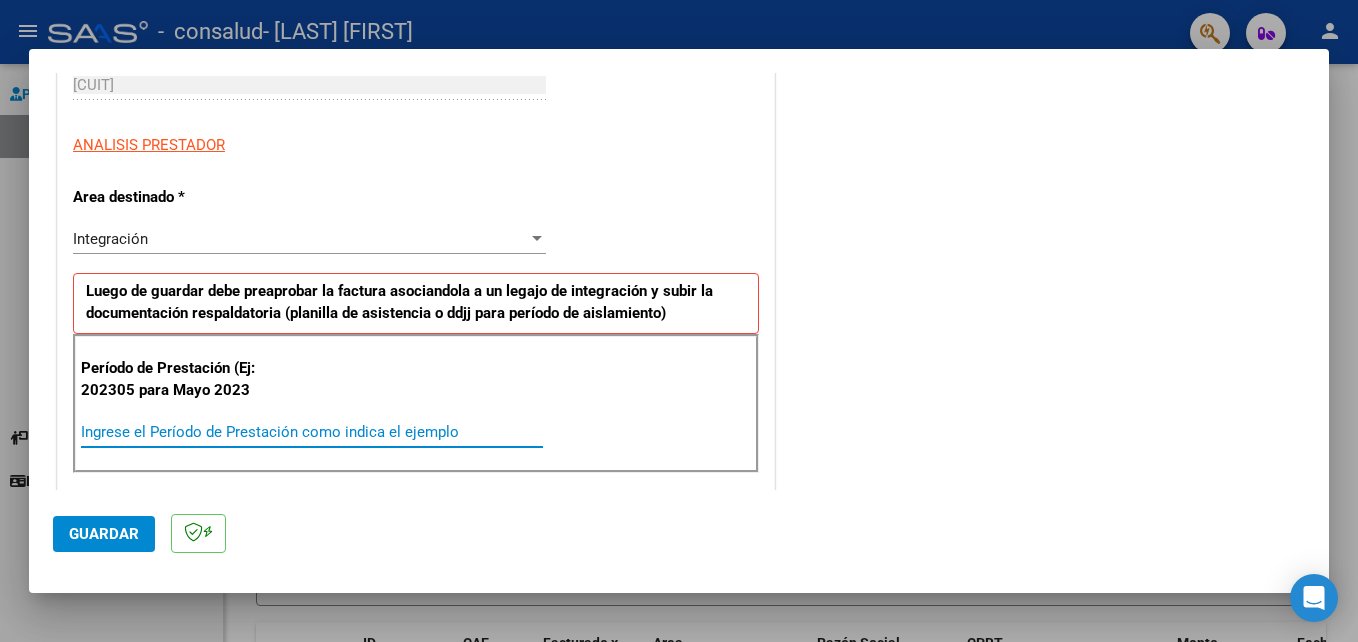 click on "Ingrese el Período de Prestación como indica el ejemplo" at bounding box center [312, 432] 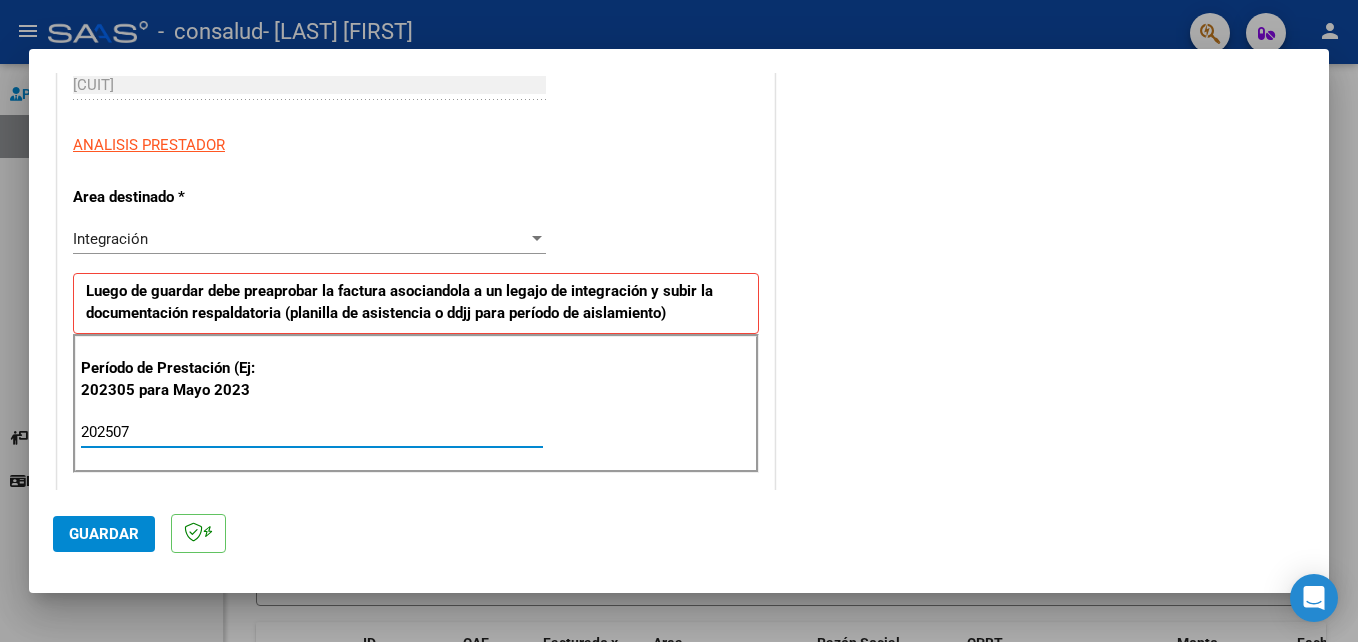type on "202507" 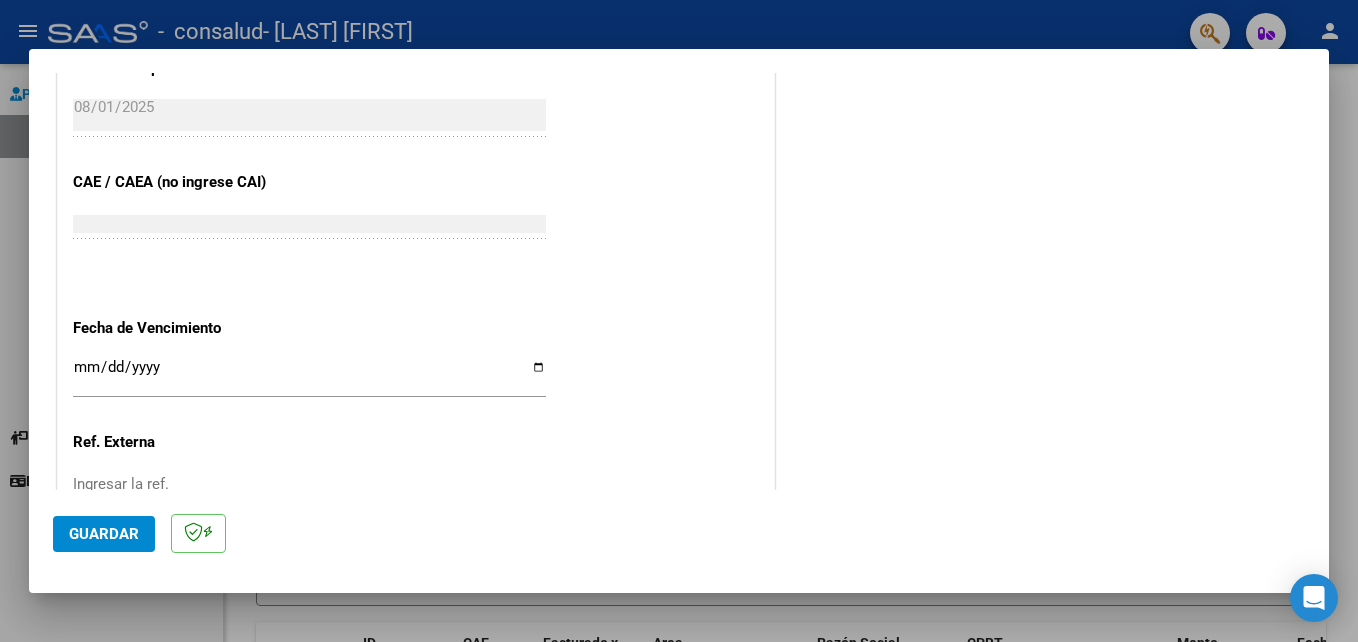 scroll, scrollTop: 1306, scrollLeft: 0, axis: vertical 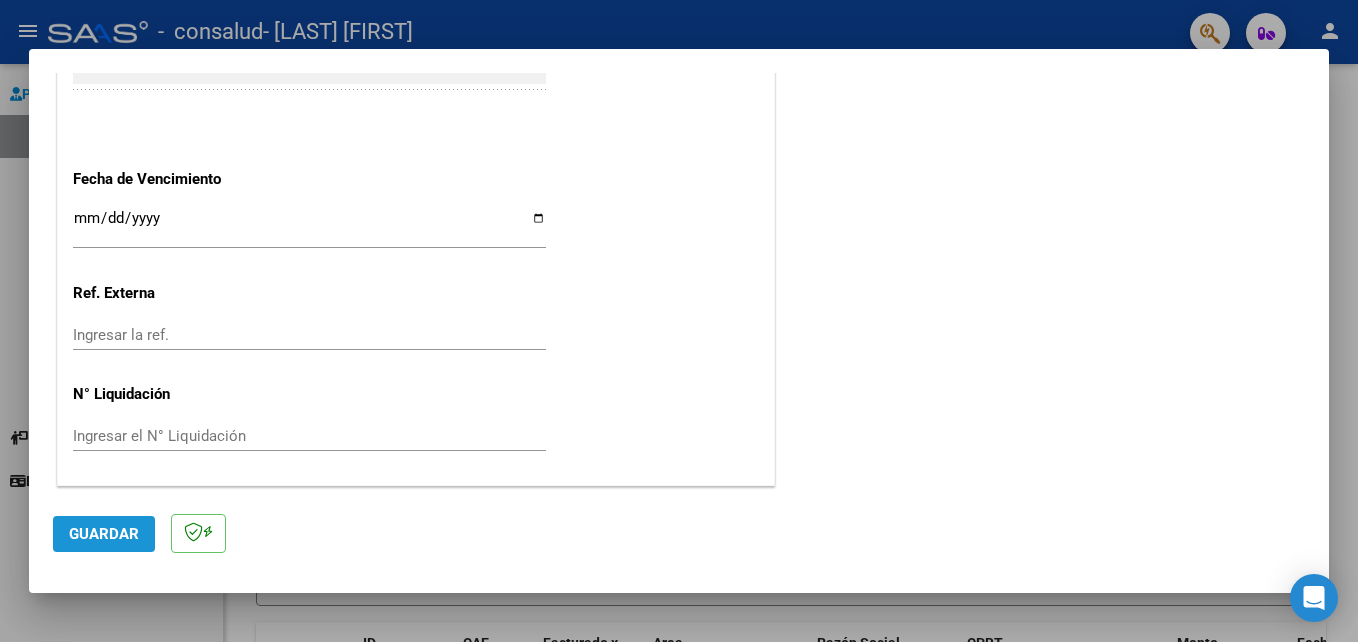 click on "Guardar" 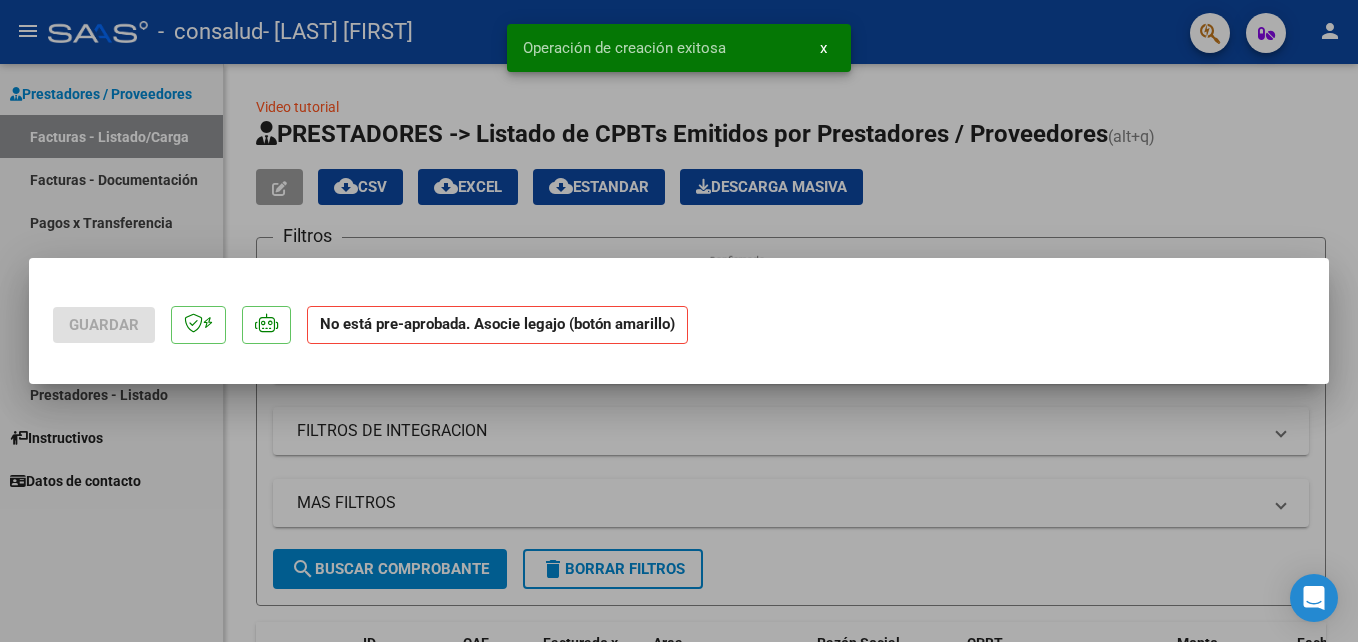 scroll, scrollTop: 0, scrollLeft: 0, axis: both 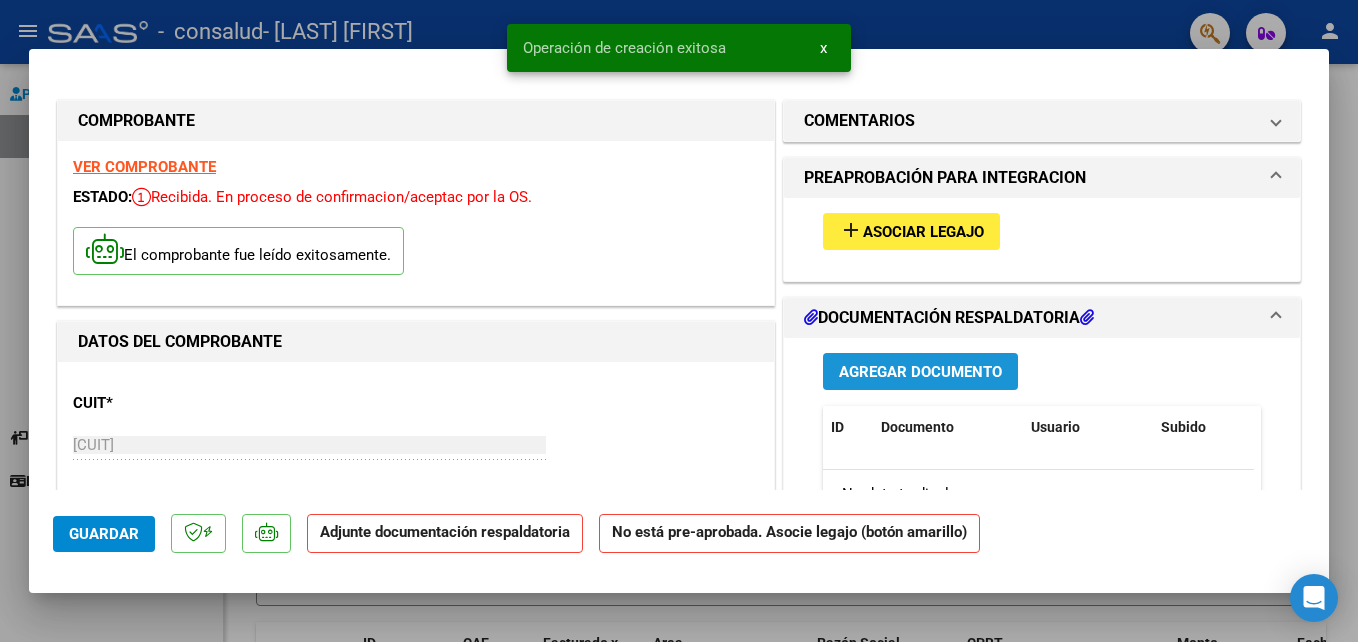 click on "Agregar Documento" at bounding box center [920, 372] 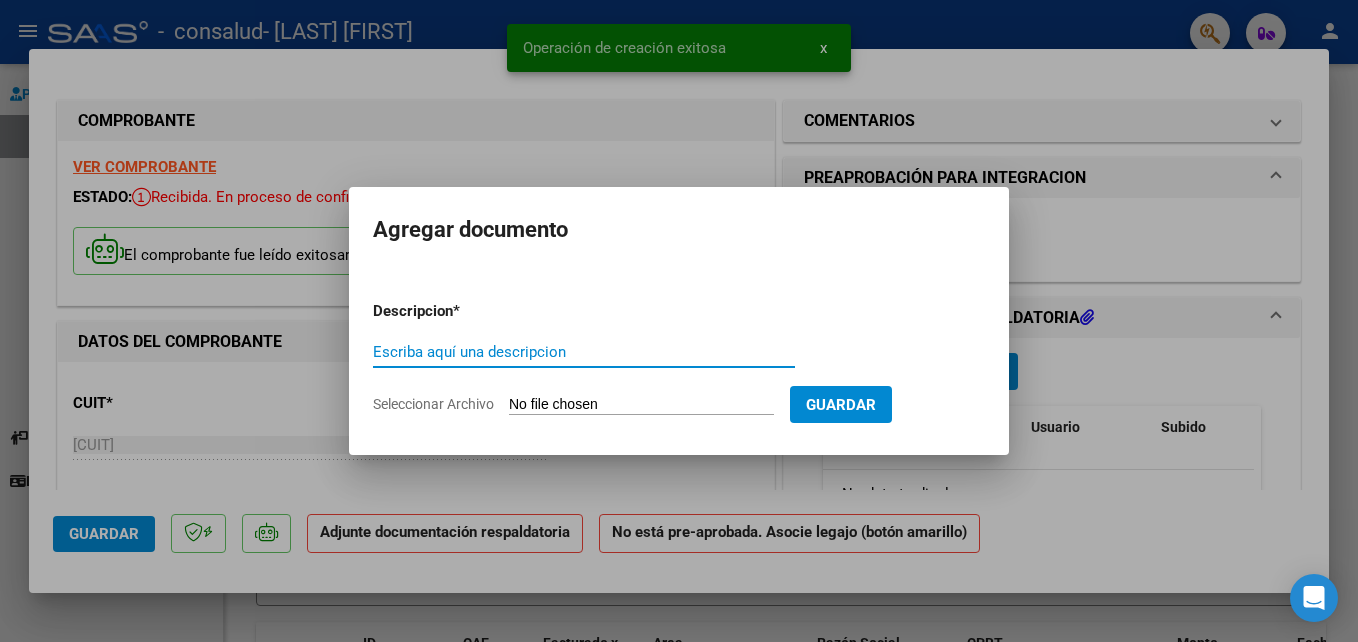 click on "Escriba aquí una descripcion" at bounding box center [584, 352] 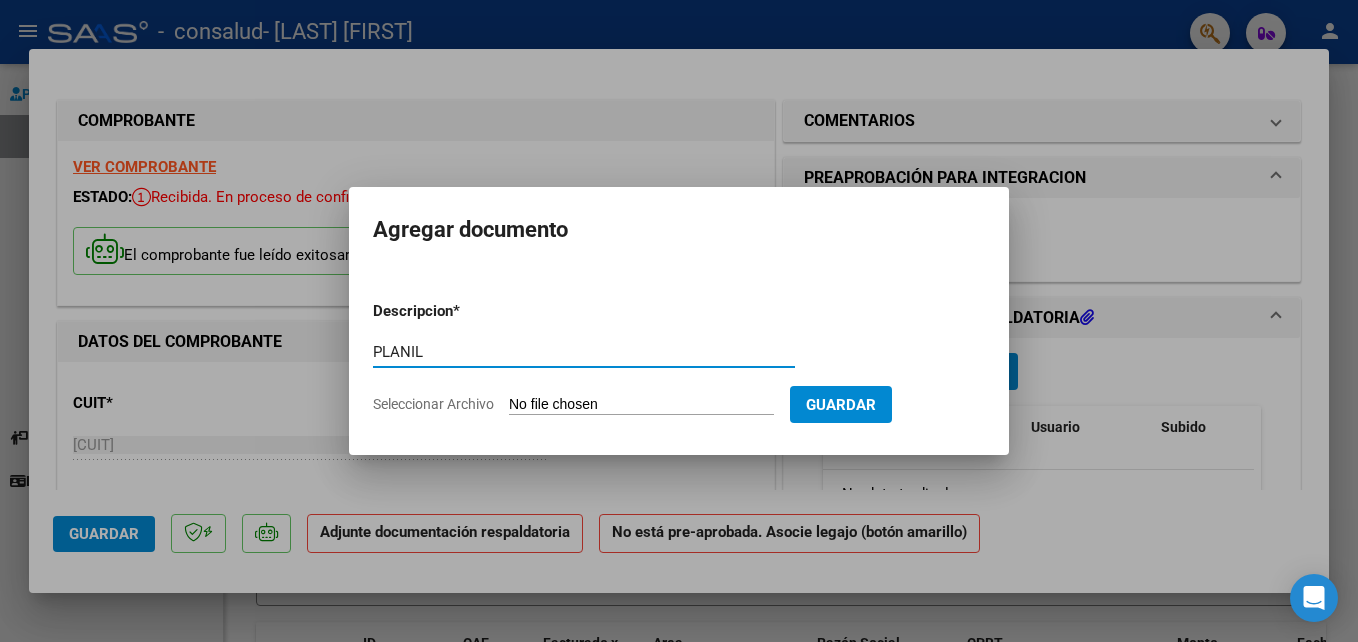 type on "planilla" 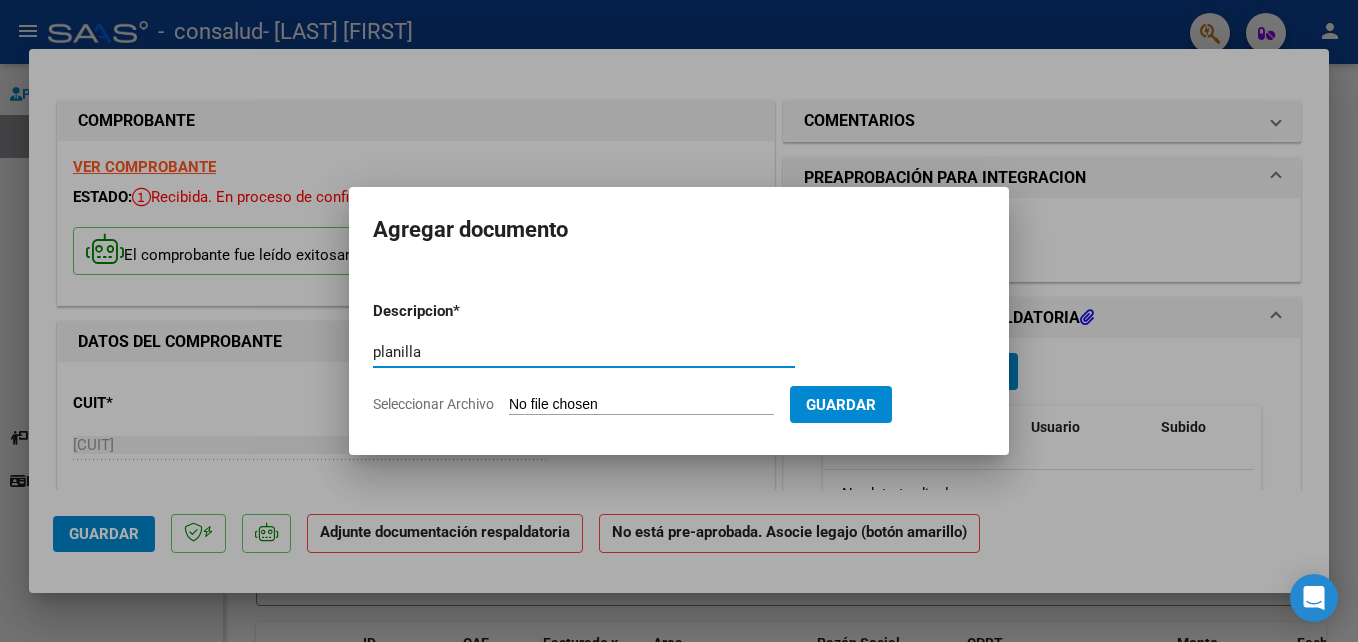 click on "Seleccionar Archivo" at bounding box center (641, 405) 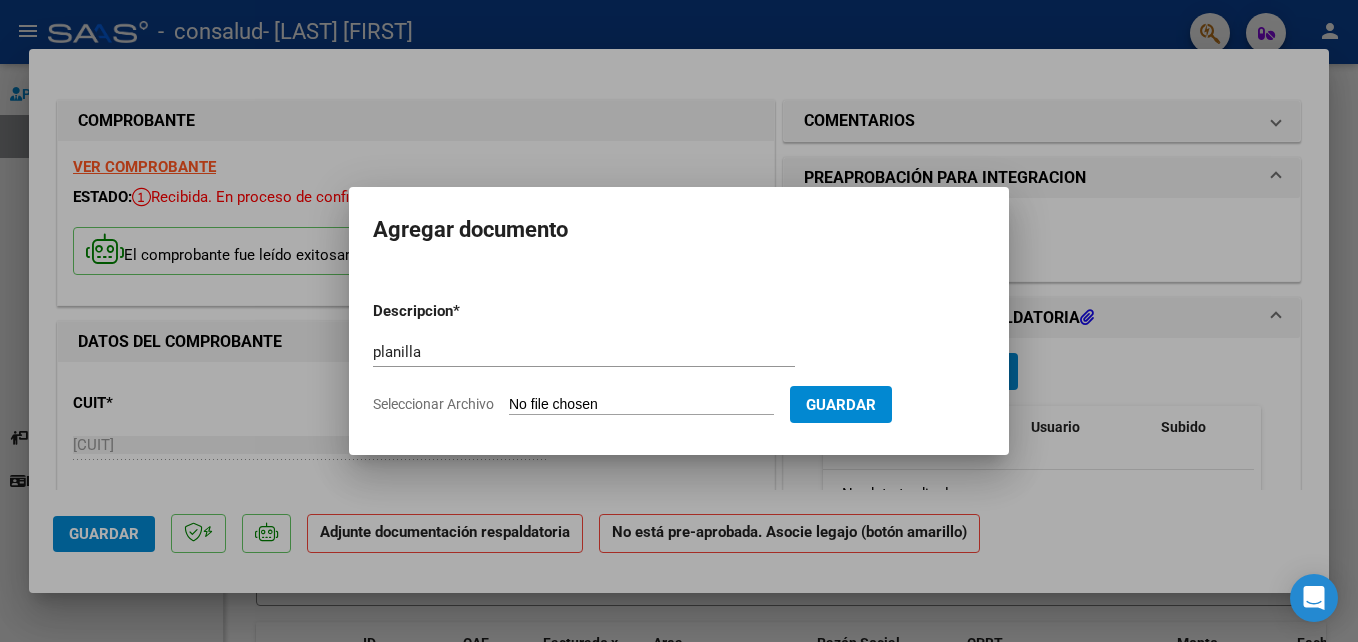 type on "C:\fakepath\PLANILLA.pdf" 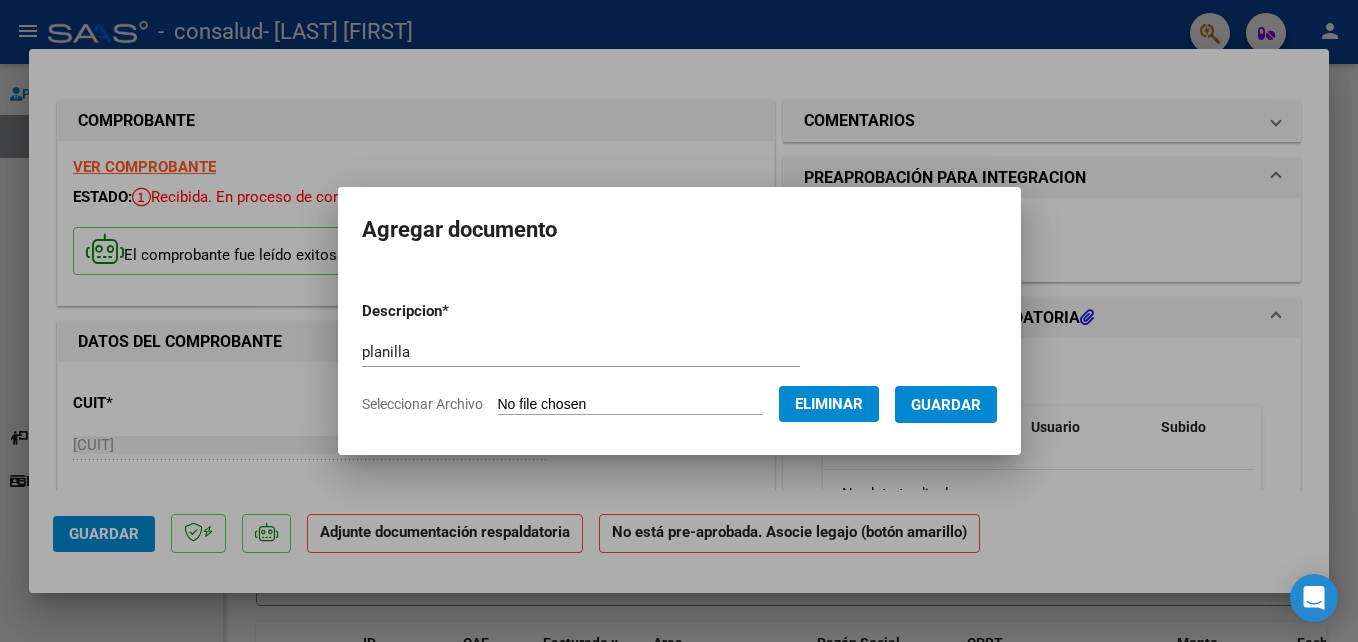 click on "Guardar" at bounding box center [946, 405] 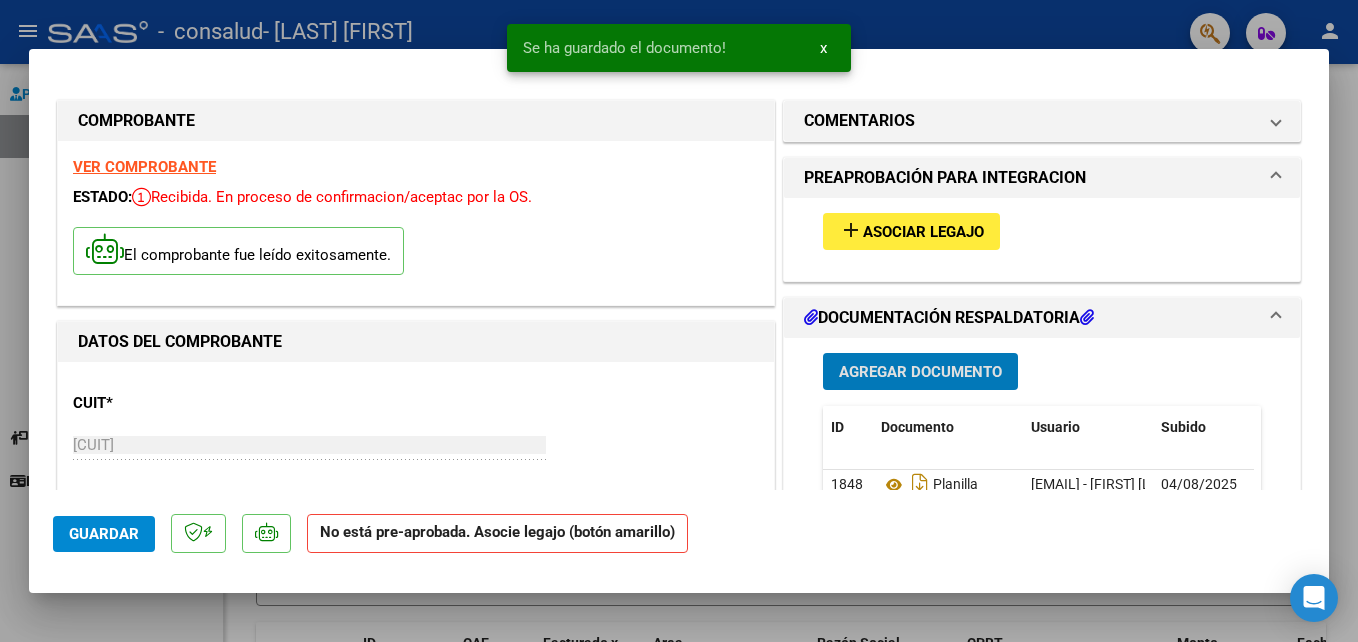 click on "Asociar Legajo" at bounding box center (923, 232) 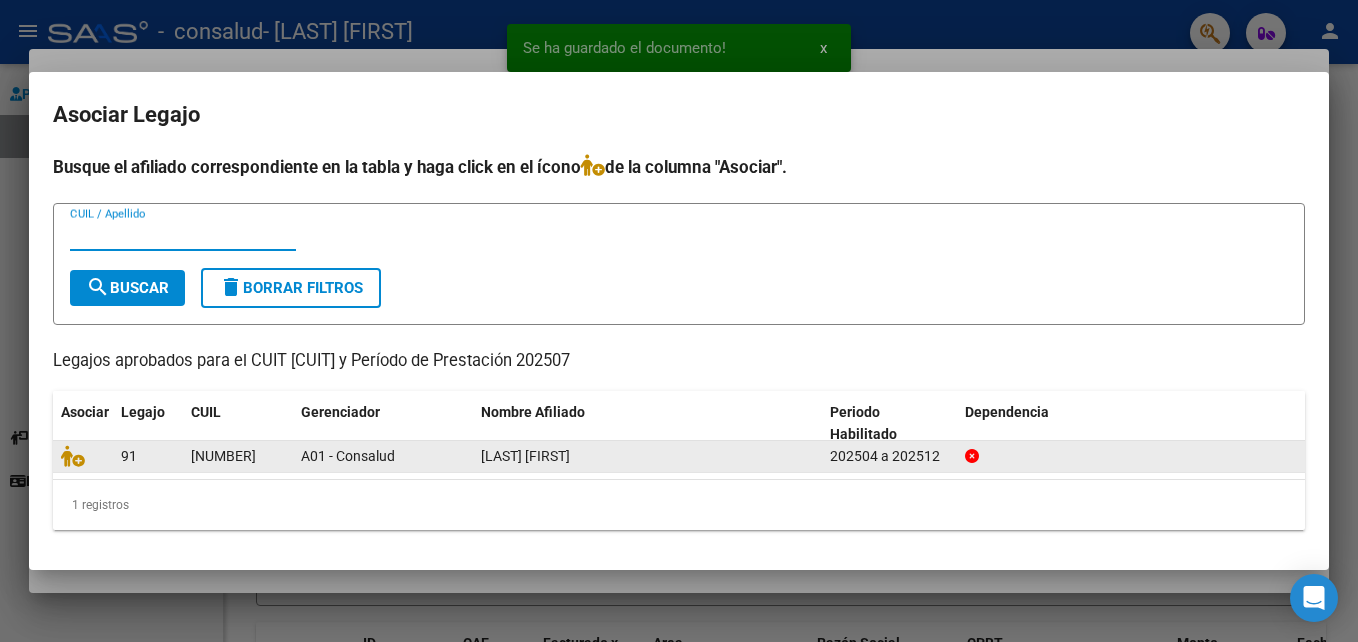 click on "[NUMBER]" 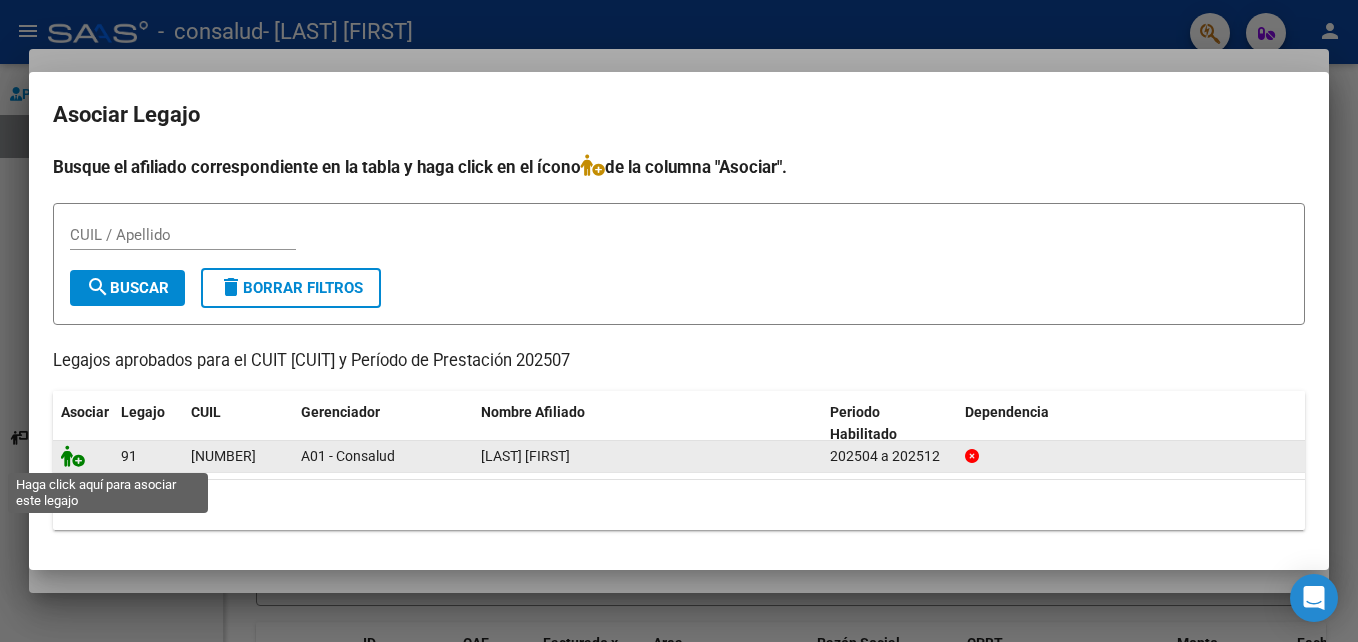 click 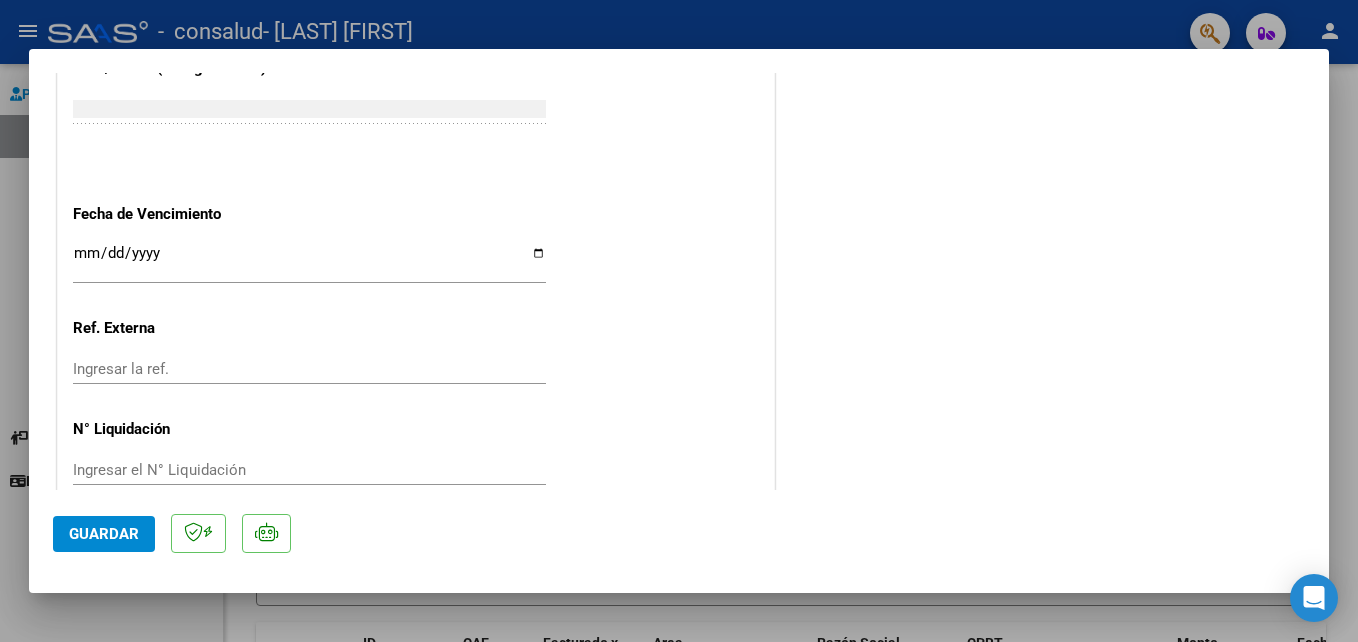 scroll, scrollTop: 1373, scrollLeft: 0, axis: vertical 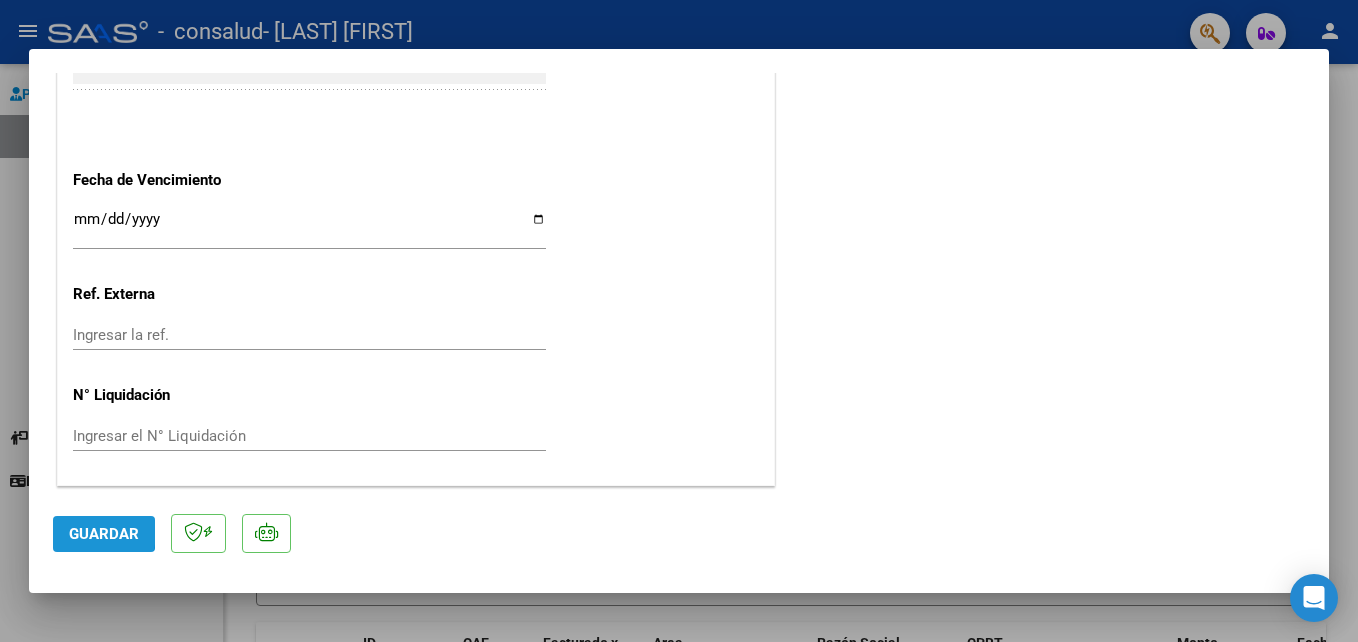 click on "Guardar" 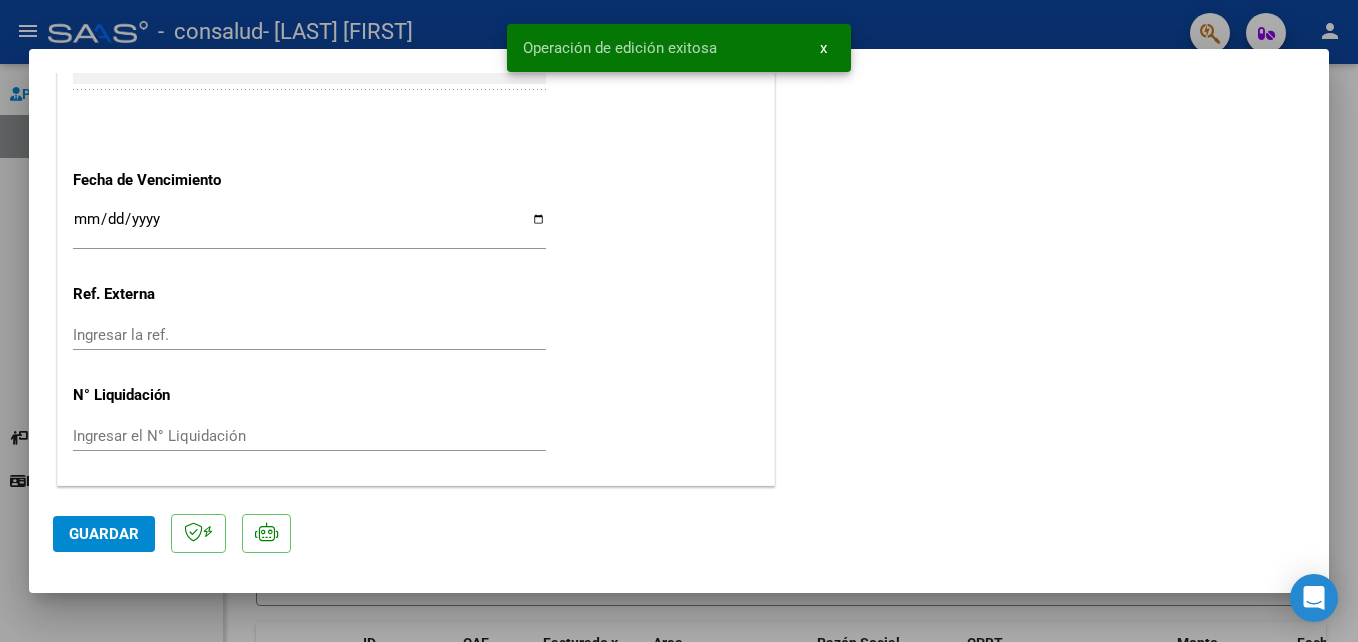 click on "x" at bounding box center [823, 48] 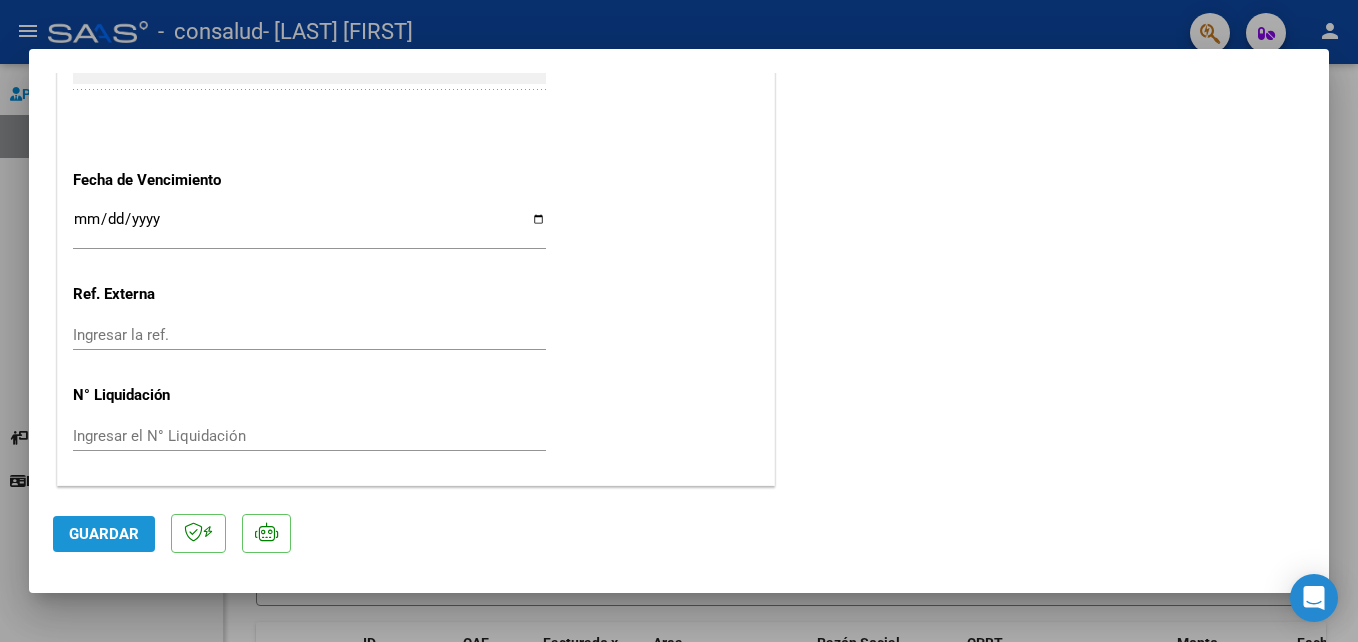 click on "Guardar" 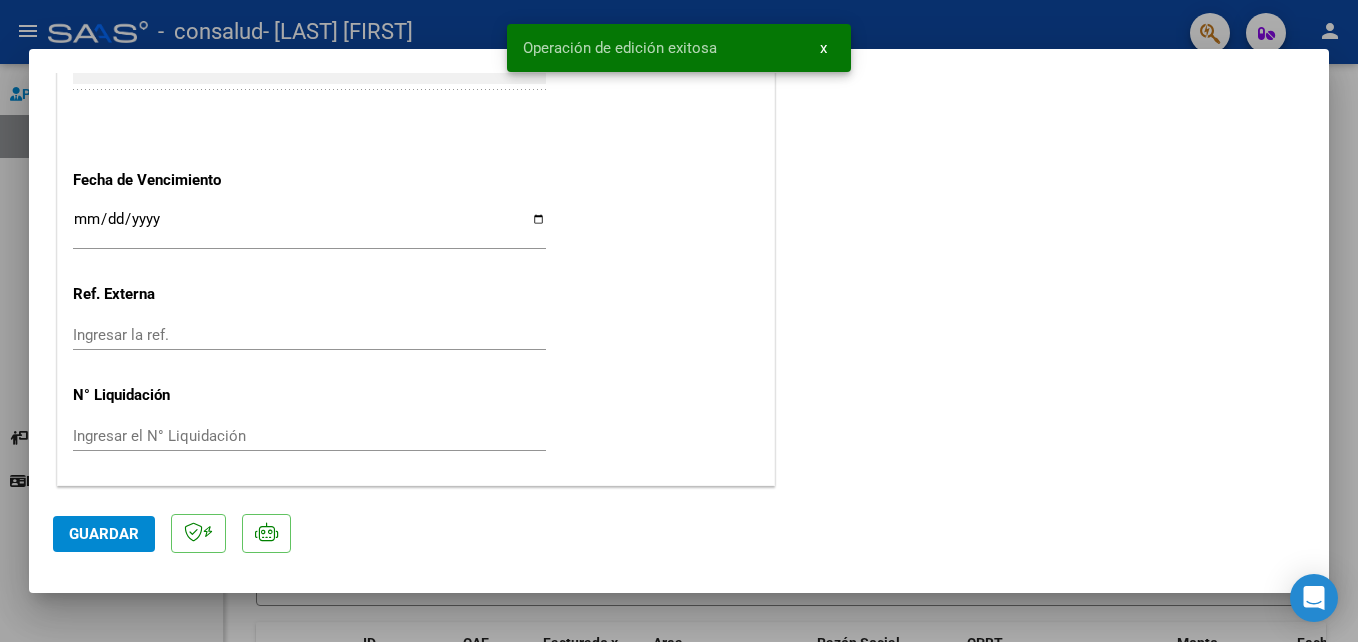 click at bounding box center [679, 321] 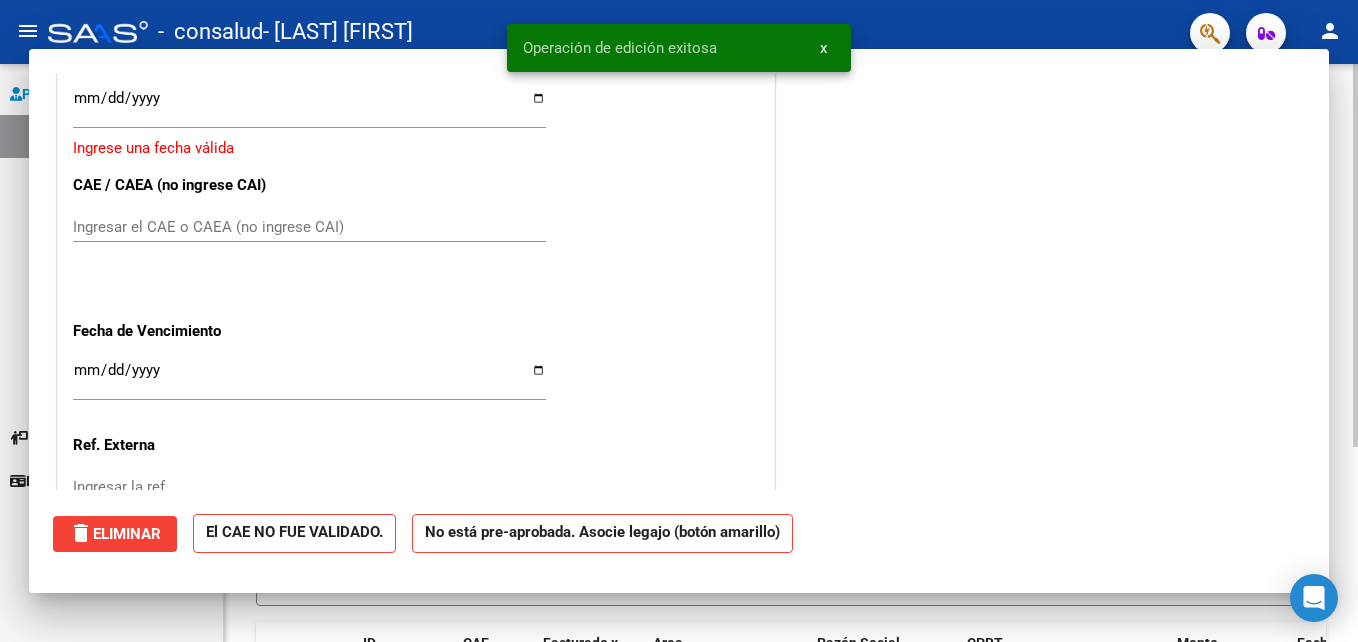 scroll, scrollTop: 0, scrollLeft: 0, axis: both 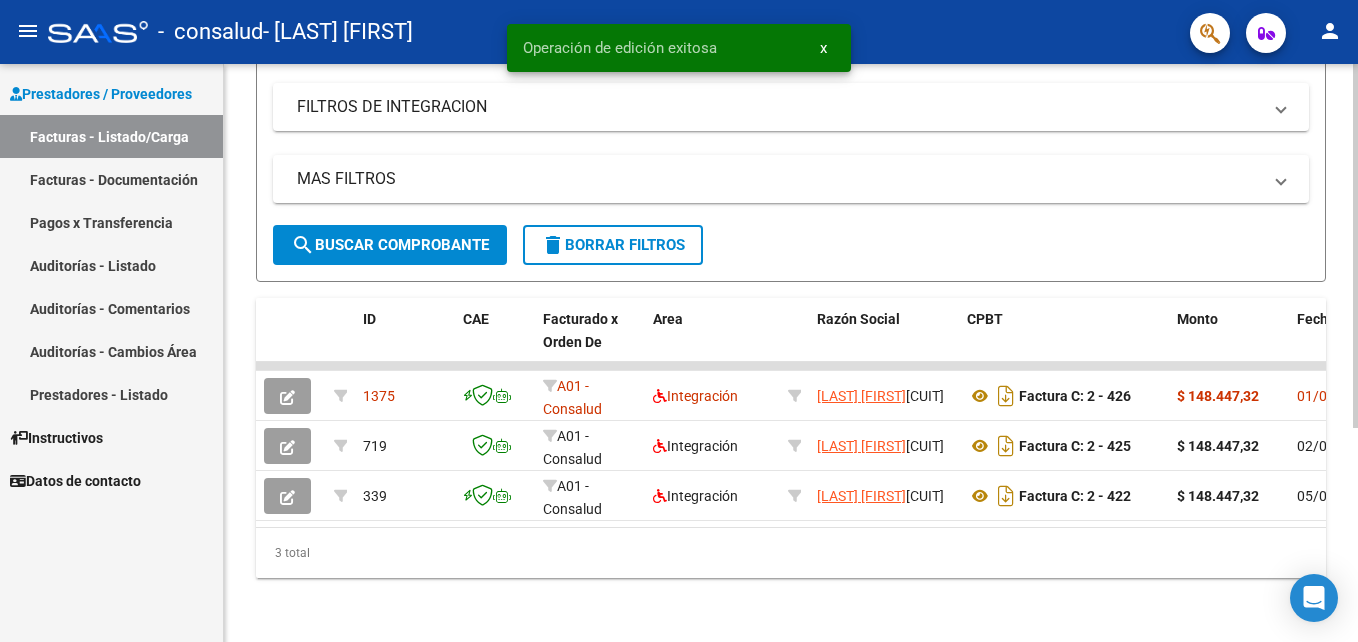 click on "menu -   consalud   - [LAST] [FIRST] person    Prestadores / Proveedores Facturas - Listado/Carga Facturas - Documentación Pagos x Transferencia Auditorías - Listado Auditorías - Comentarios Auditorías - Cambios Área Prestadores - Listado    Instructivos    Datos de contacto  Video tutorial   PRESTADORES -> Listado de CPBTs Emitidos por Prestadores / Proveedores (alt+q)   Cargar Comprobante
cloud_download  CSV  cloud_download  EXCEL  cloud_download  Estandar   Descarga Masiva
Filtros Id Area Area Todos Confirmado   Mostrar totalizadores   FILTROS DEL COMPROBANTE  Comprobante Tipo Comprobante Tipo Start date – End date Fec. Comprobante Desde / Hasta Días Emisión Desde(cant. días) Días Emisión Hasta(cant. días) CUIT / Razón Social Pto. Venta Nro. Comprobante Código SSS CAE Válido CAE Válido Todos Cargado Módulo Hosp. Todos Tiene facturacion Apócrifa Hospital Refes  FILTROS DE INTEGRACION  Período De Prestación Campos del Archivo de Rendición Devuelto x SSS (dr_envio)" at bounding box center (679, 321) 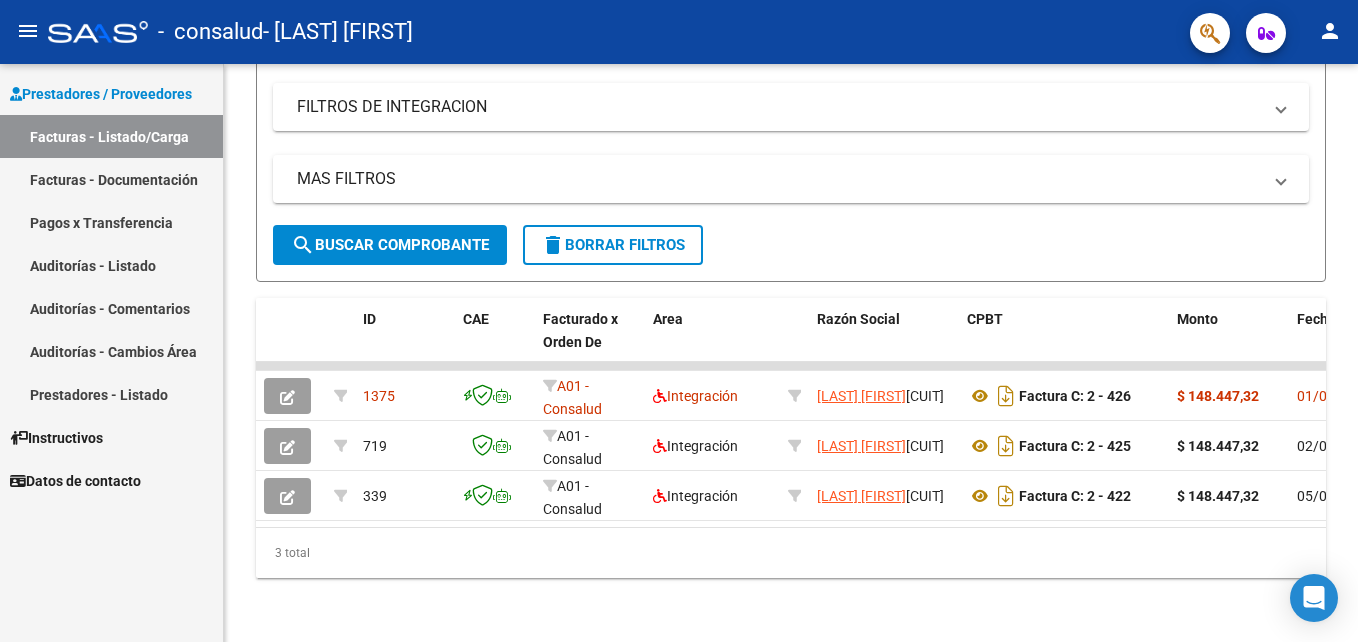 click on "person" 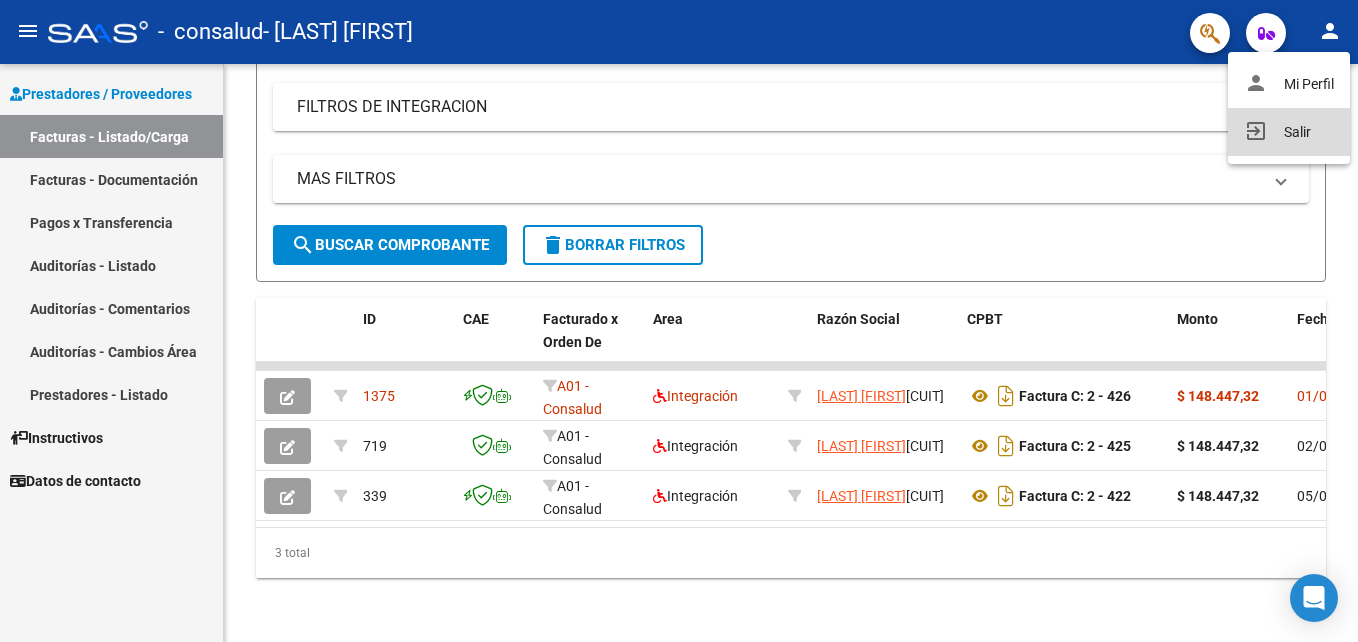 click on "exit_to_app  Salir" at bounding box center [1289, 132] 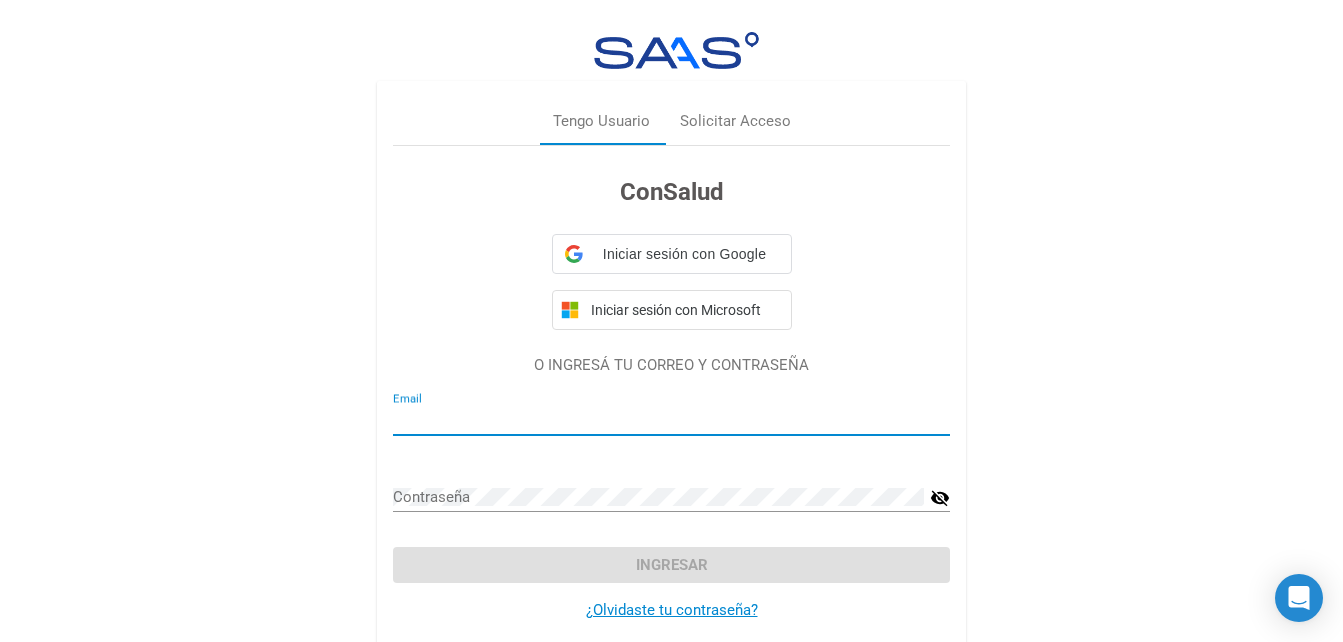 type on "[EMAIL]" 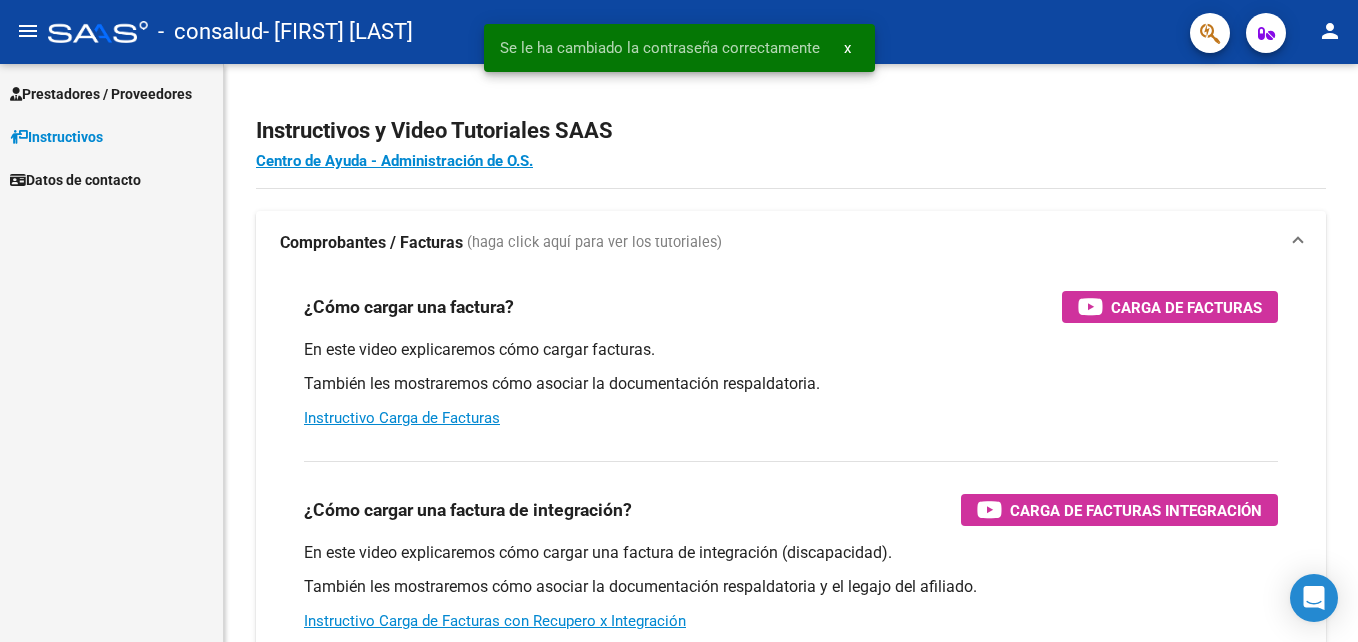 scroll, scrollTop: 0, scrollLeft: 0, axis: both 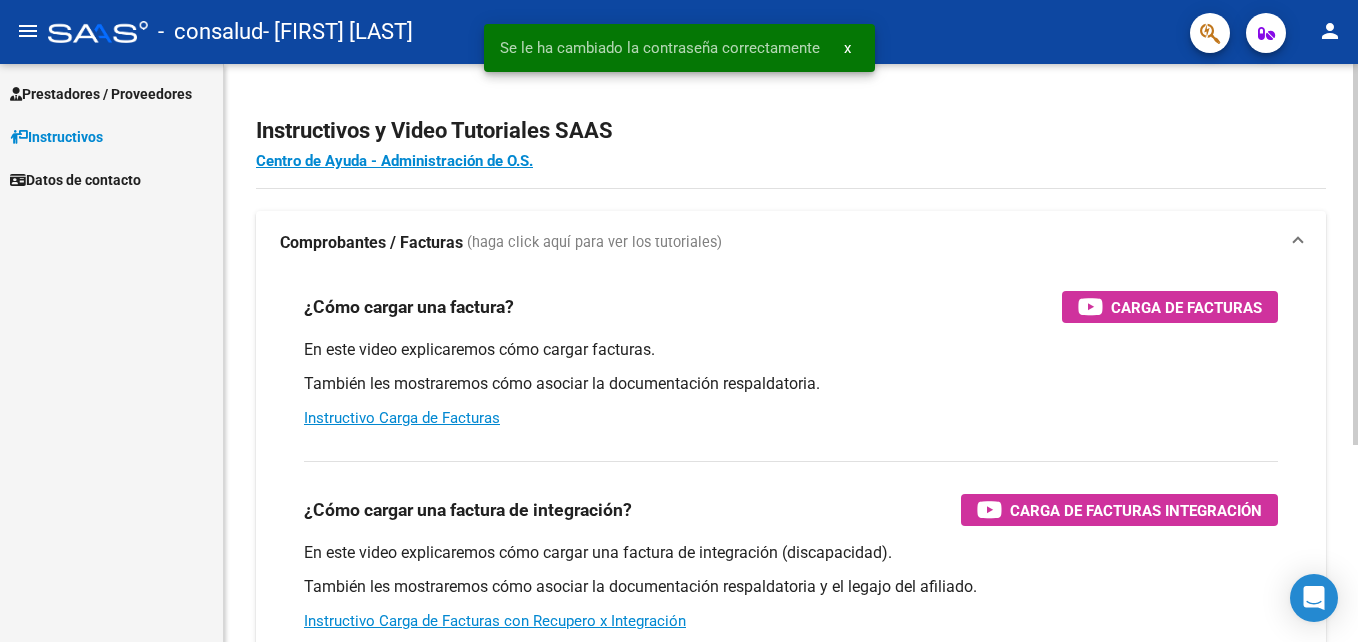 click on "Instructivos y Video Tutoriales SAAS" 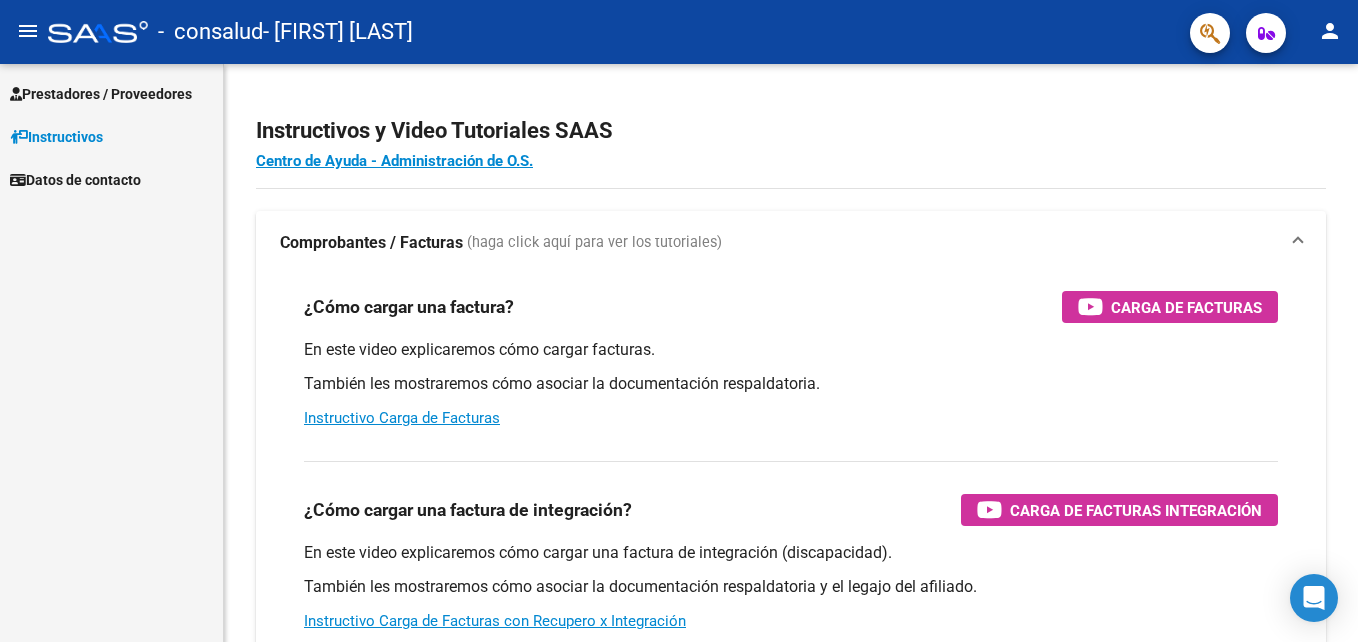 click on "Prestadores / Proveedores" at bounding box center [101, 94] 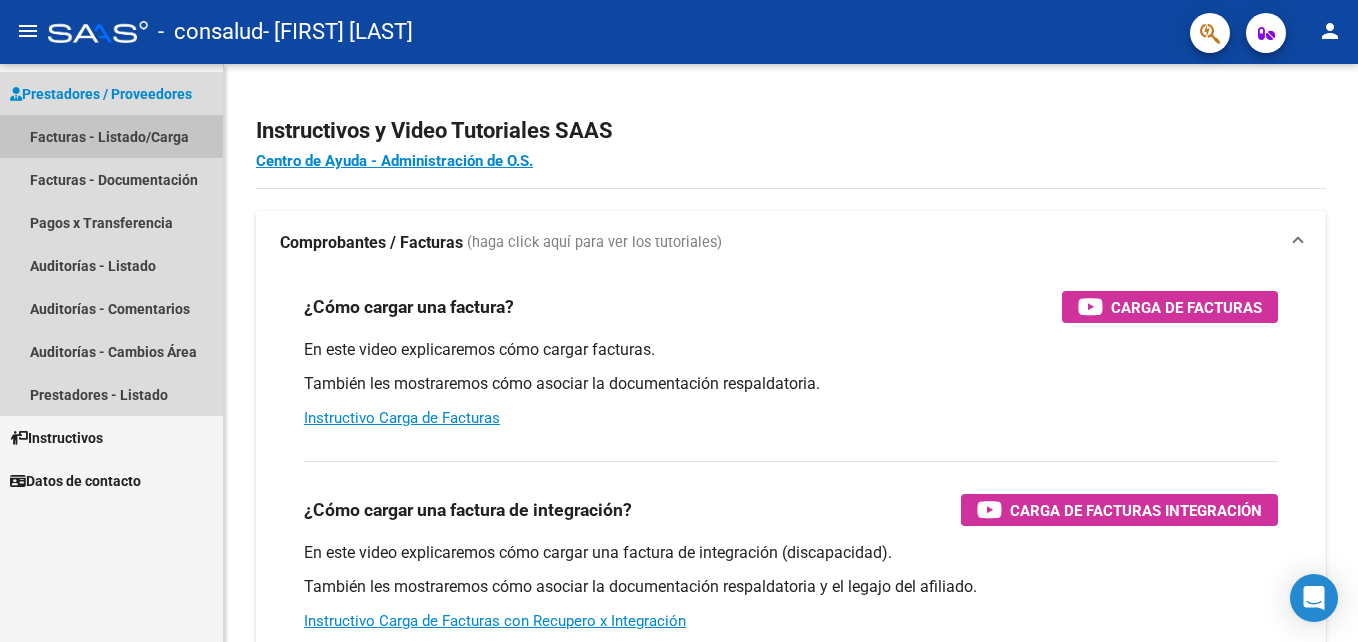 click on "Facturas - Listado/Carga" at bounding box center [111, 136] 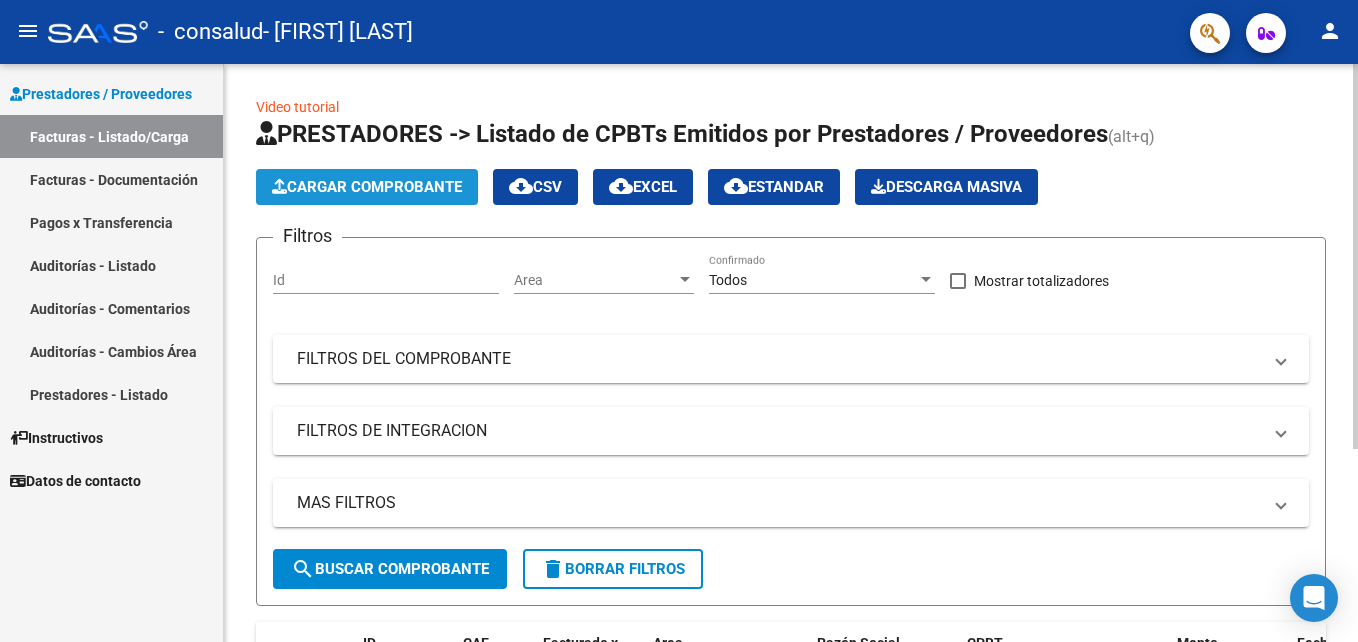 click on "Cargar Comprobante" 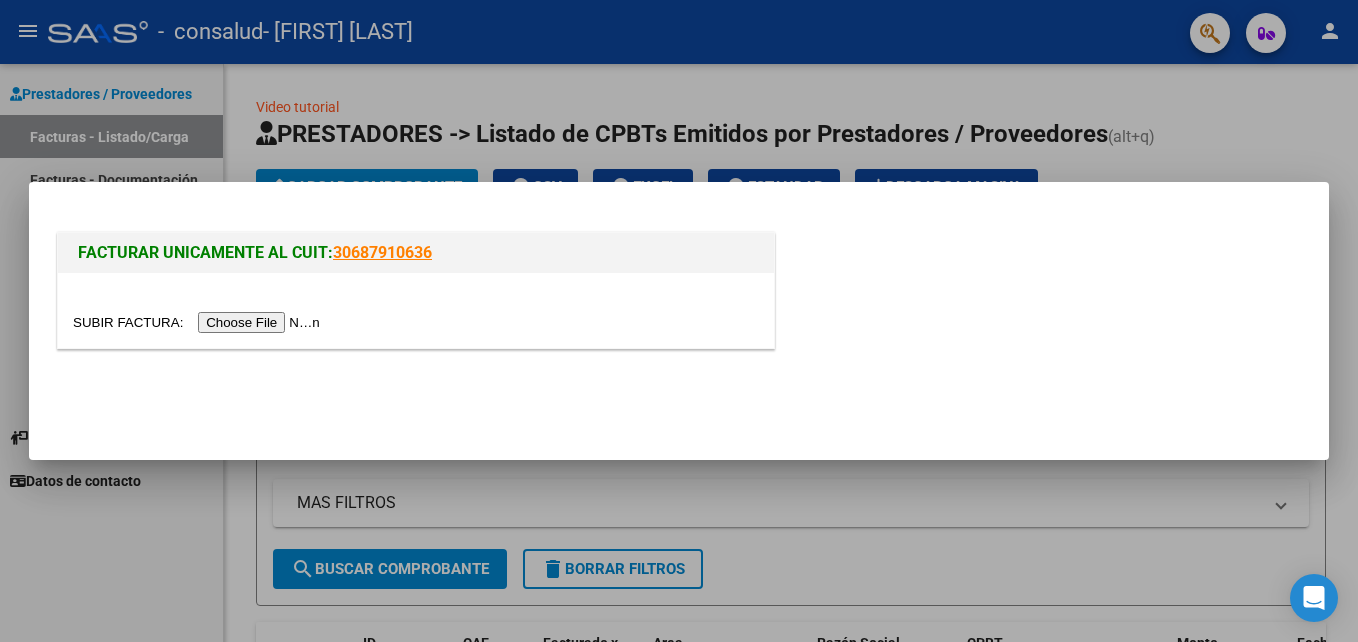 click on "FACTURAR UNICAMENTE AL CUIT:   30687910636" at bounding box center (416, 290) 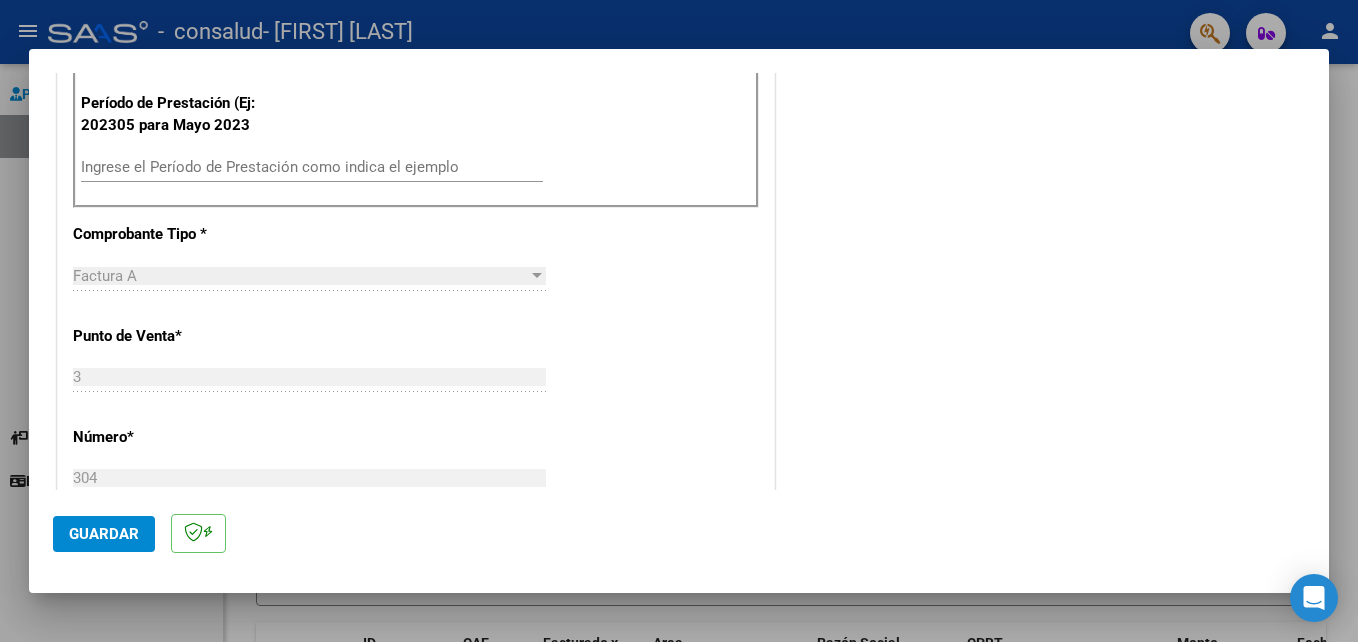 scroll, scrollTop: 618, scrollLeft: 0, axis: vertical 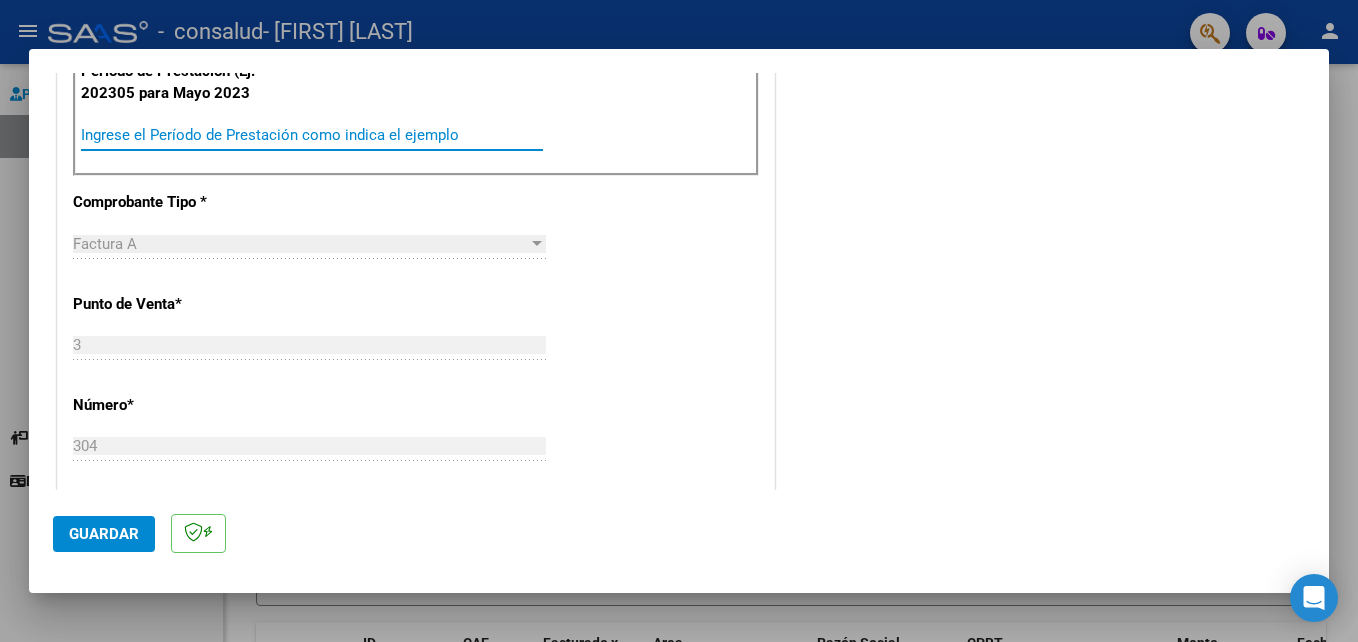 click on "Ingrese el Período de Prestación como indica el ejemplo" at bounding box center (312, 135) 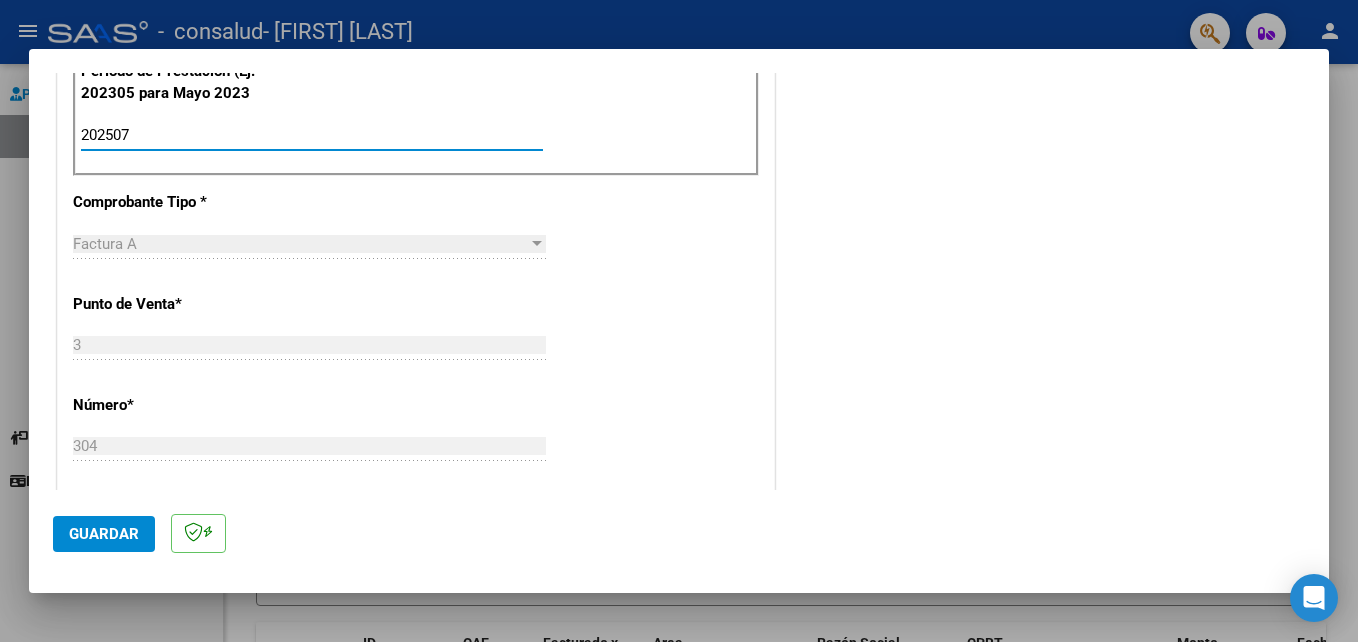 type on "202507" 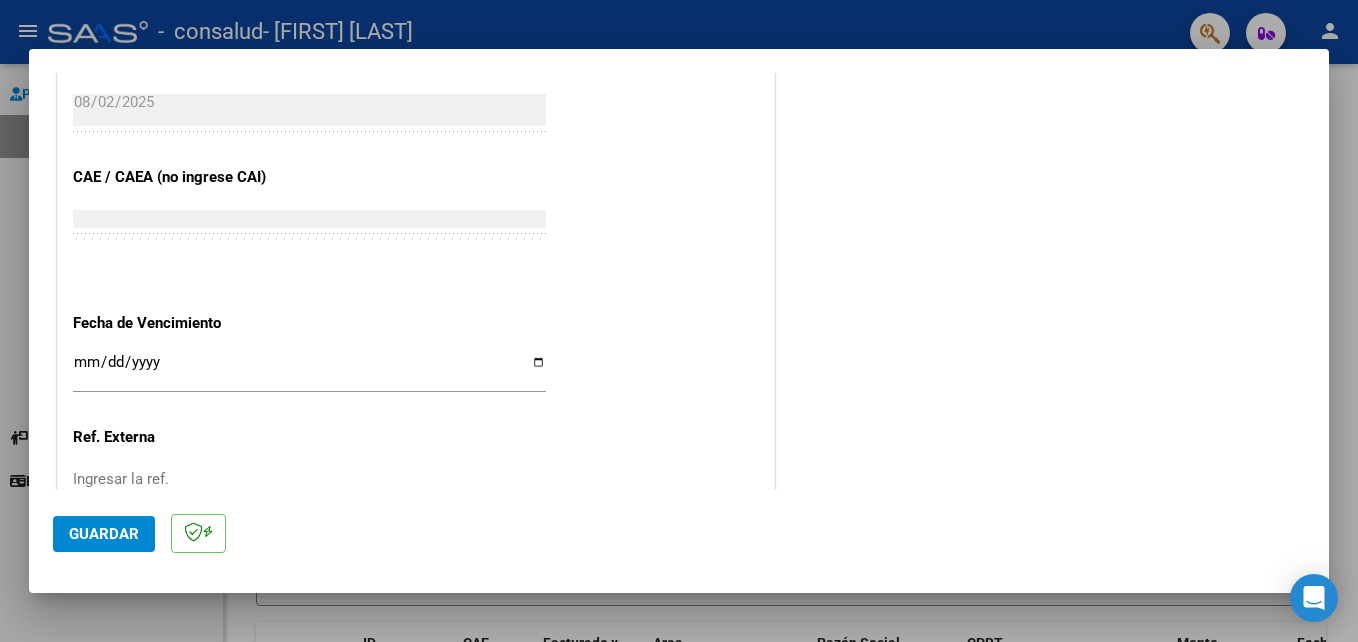scroll, scrollTop: 1306, scrollLeft: 0, axis: vertical 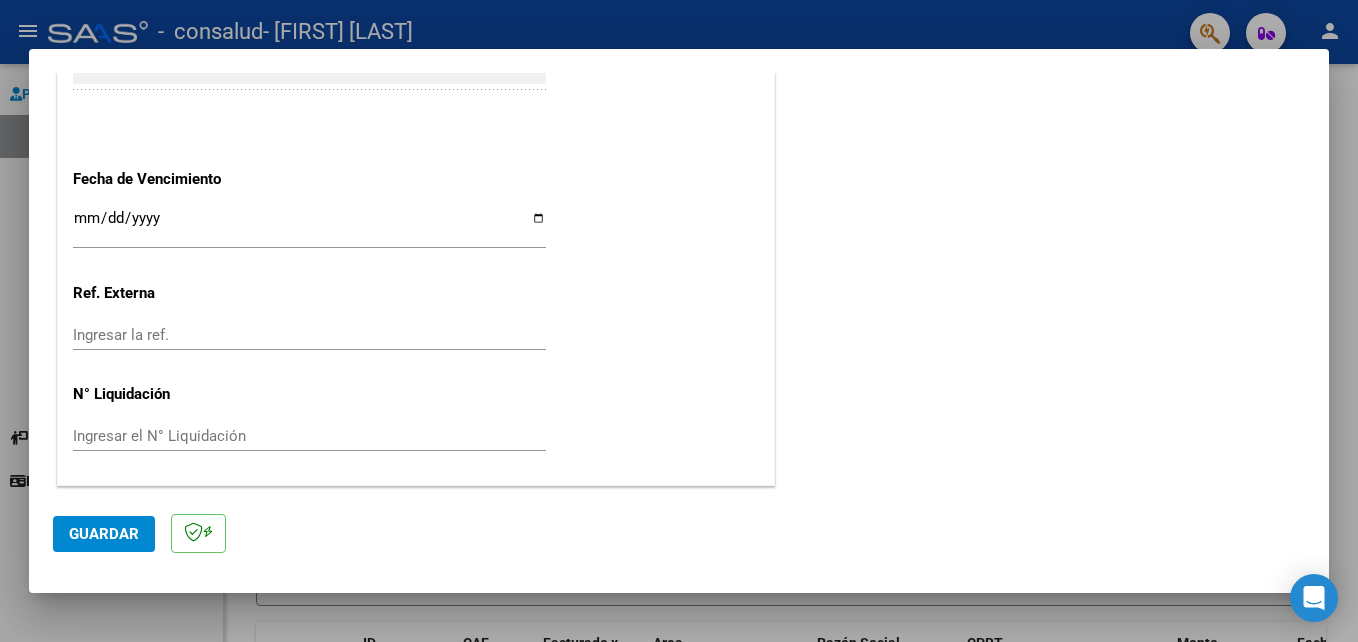 click on "Guardar" 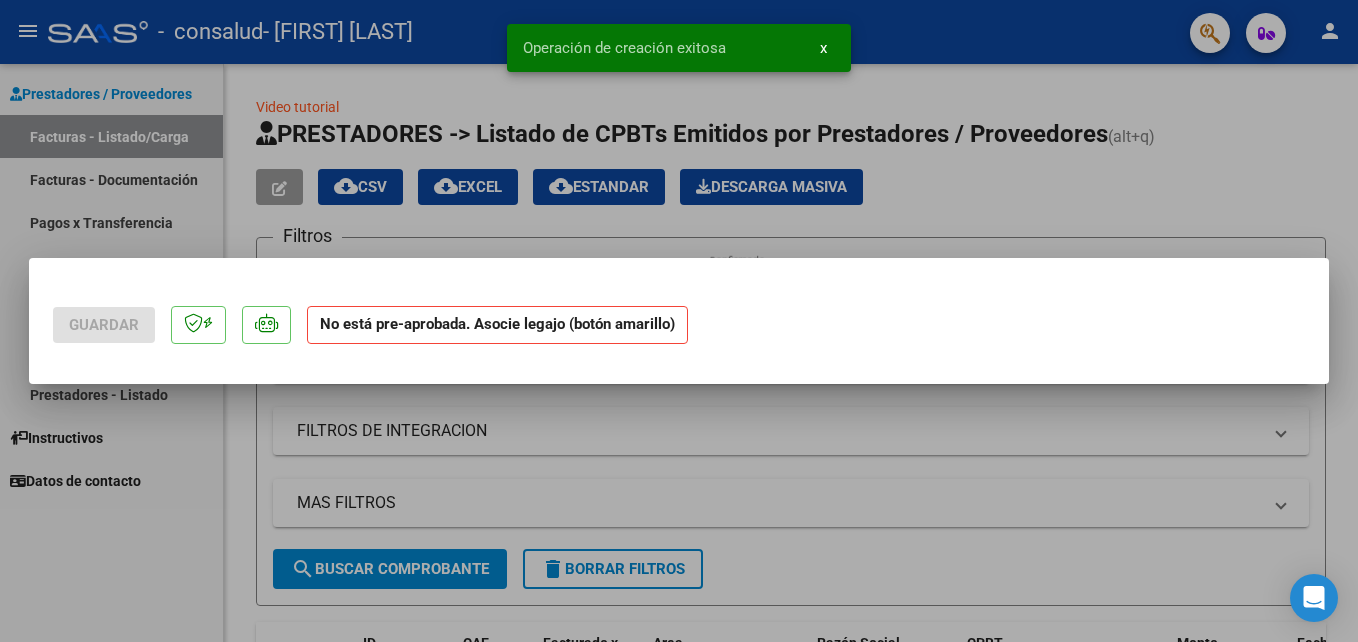 scroll, scrollTop: 0, scrollLeft: 0, axis: both 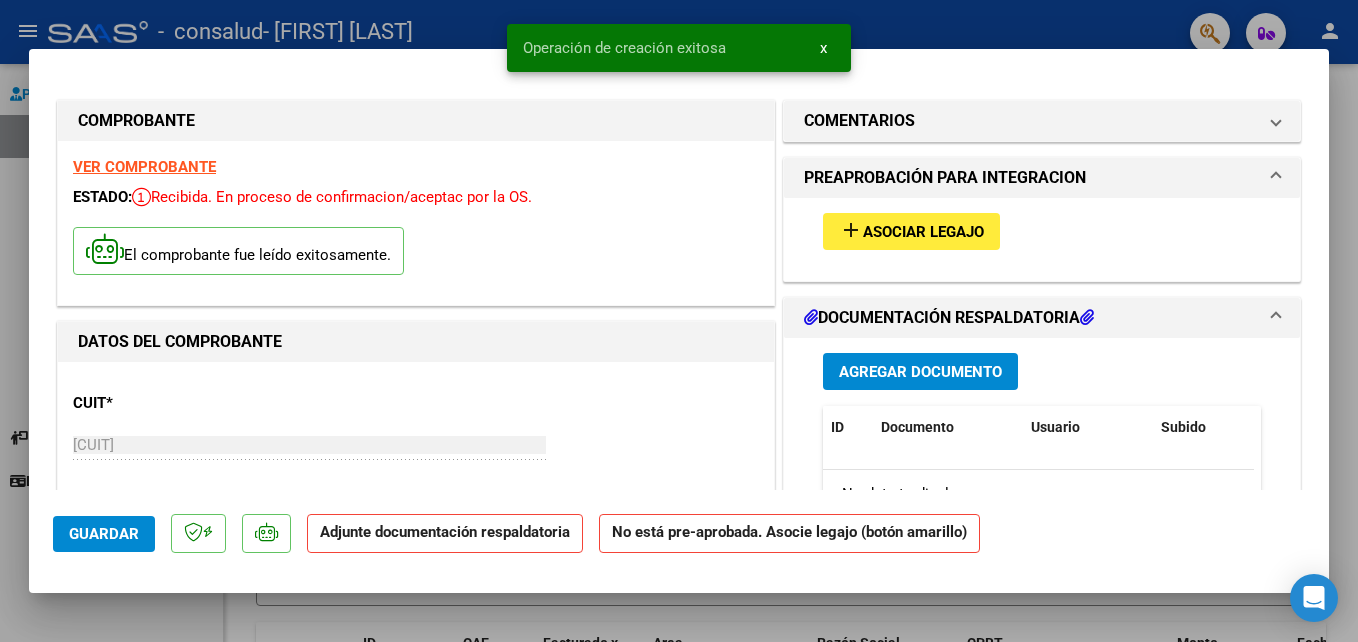 click on "Agregar Documento" at bounding box center (920, 371) 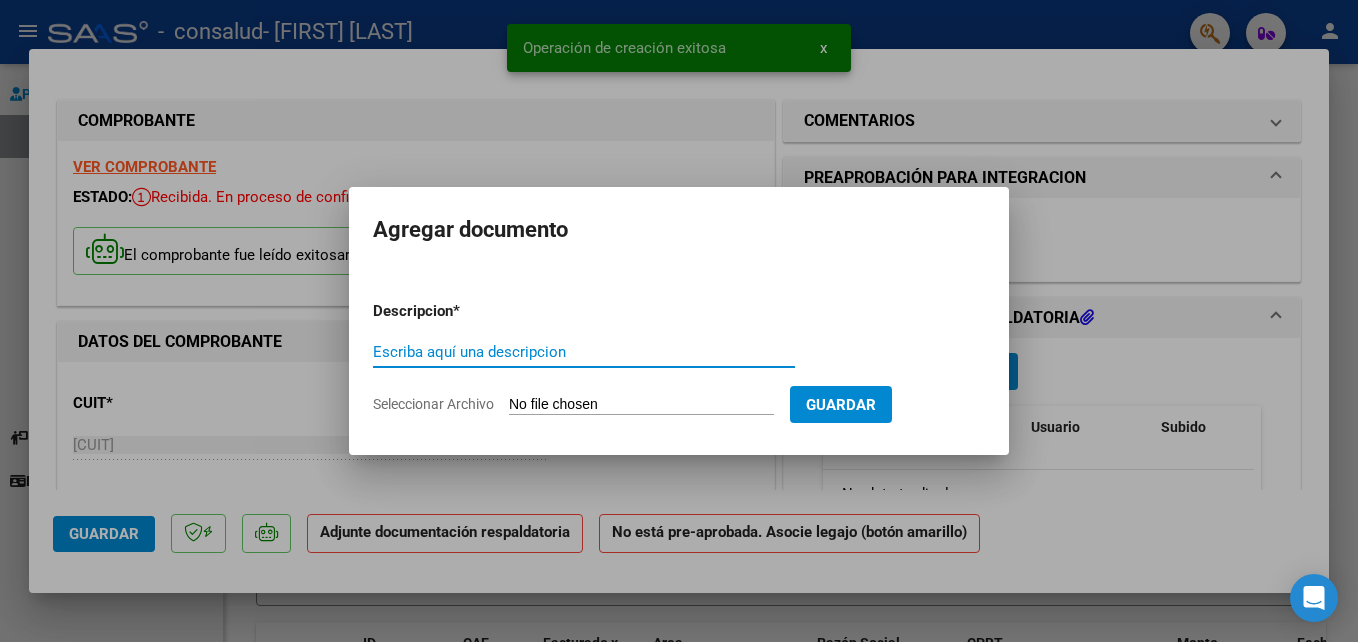 click on "Escriba aquí una descripcion" at bounding box center (584, 352) 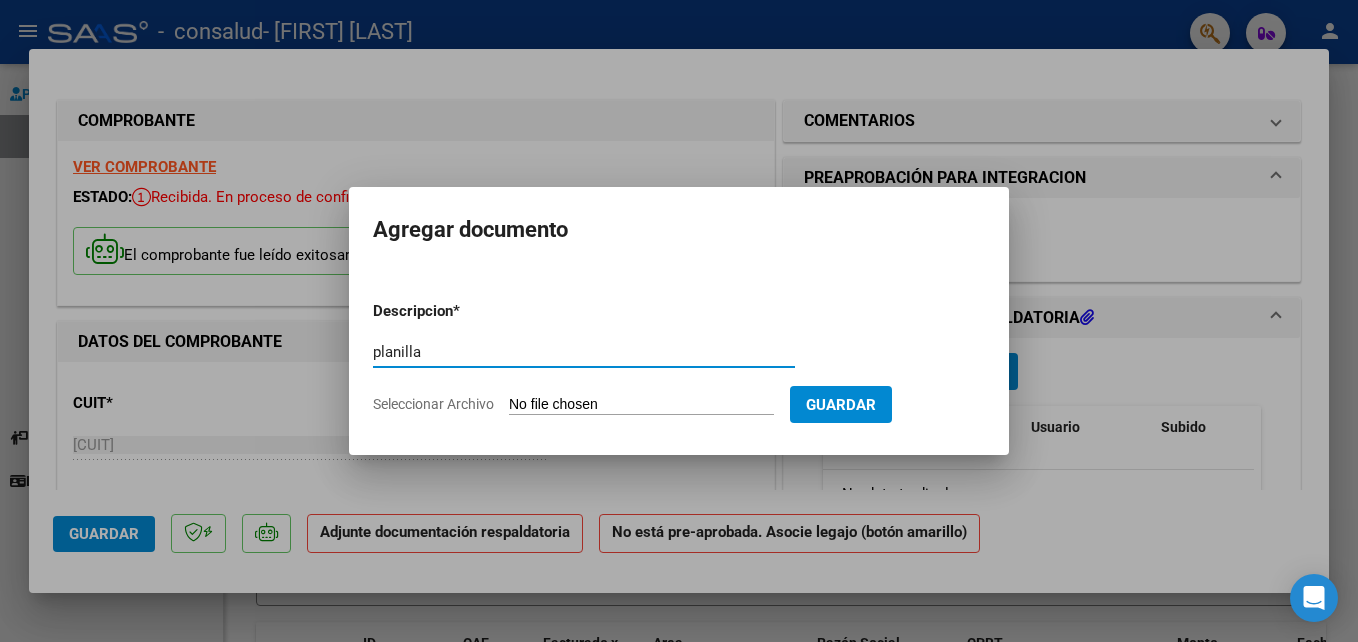 type on "planilla" 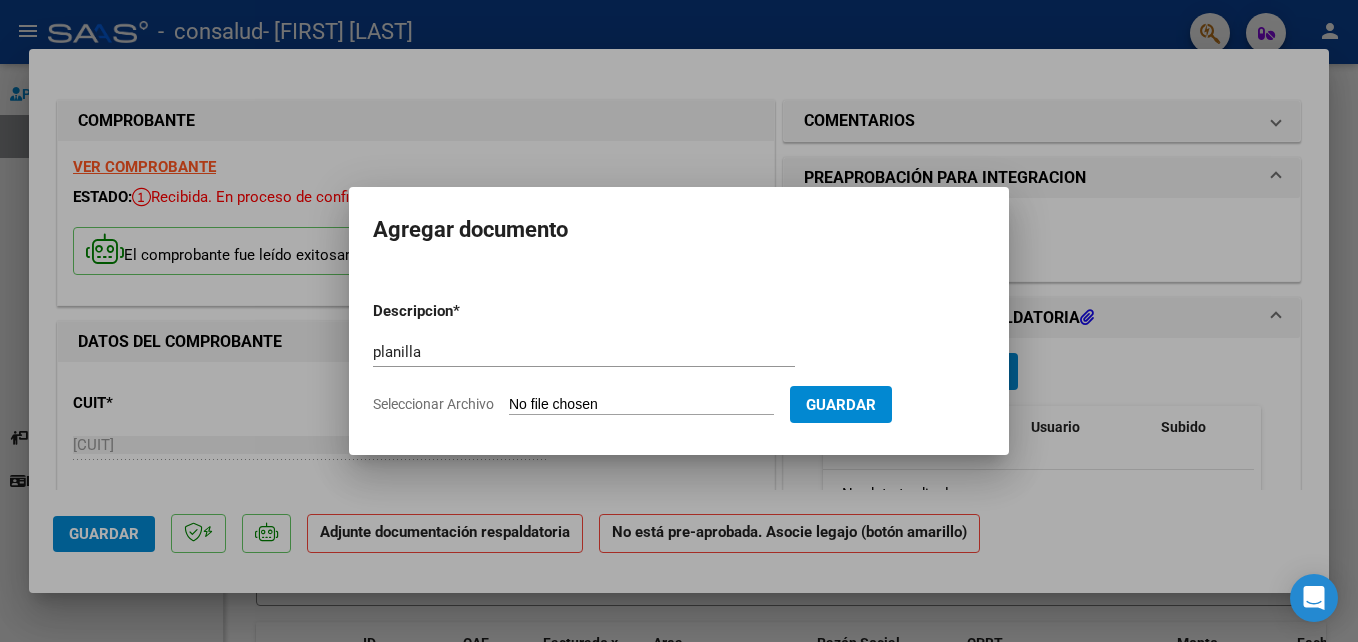 click on "Seleccionar Archivo" at bounding box center [641, 405] 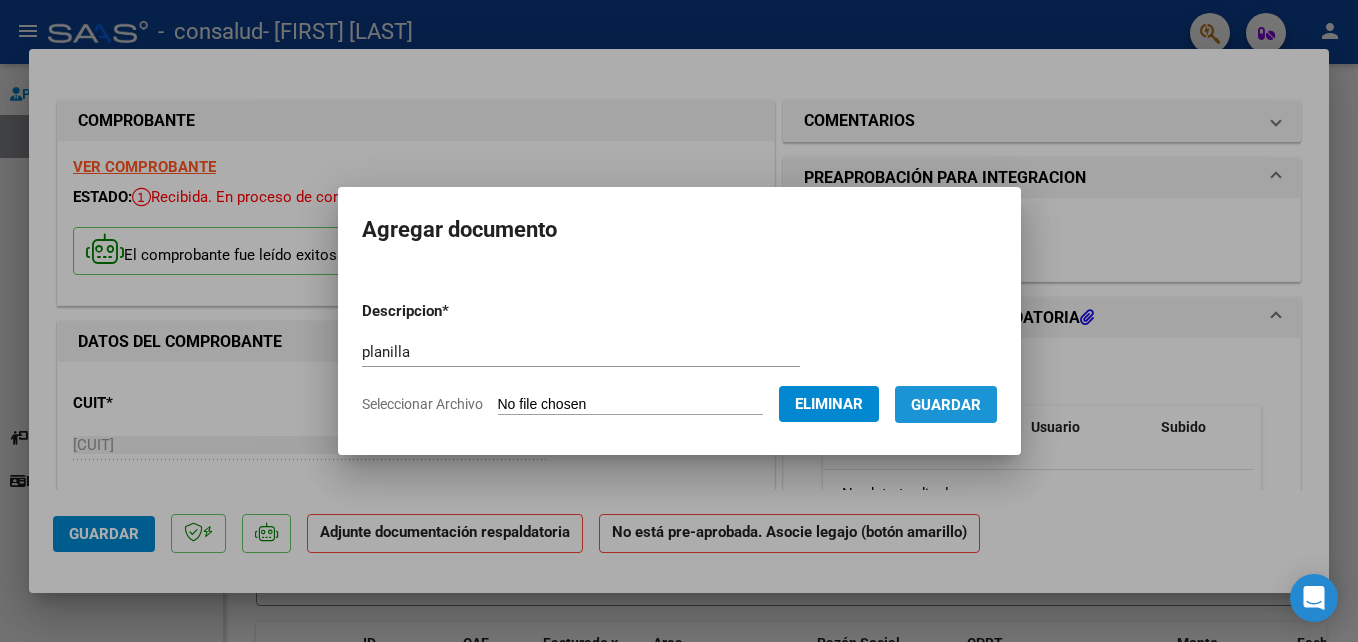 click on "Guardar" at bounding box center [946, 405] 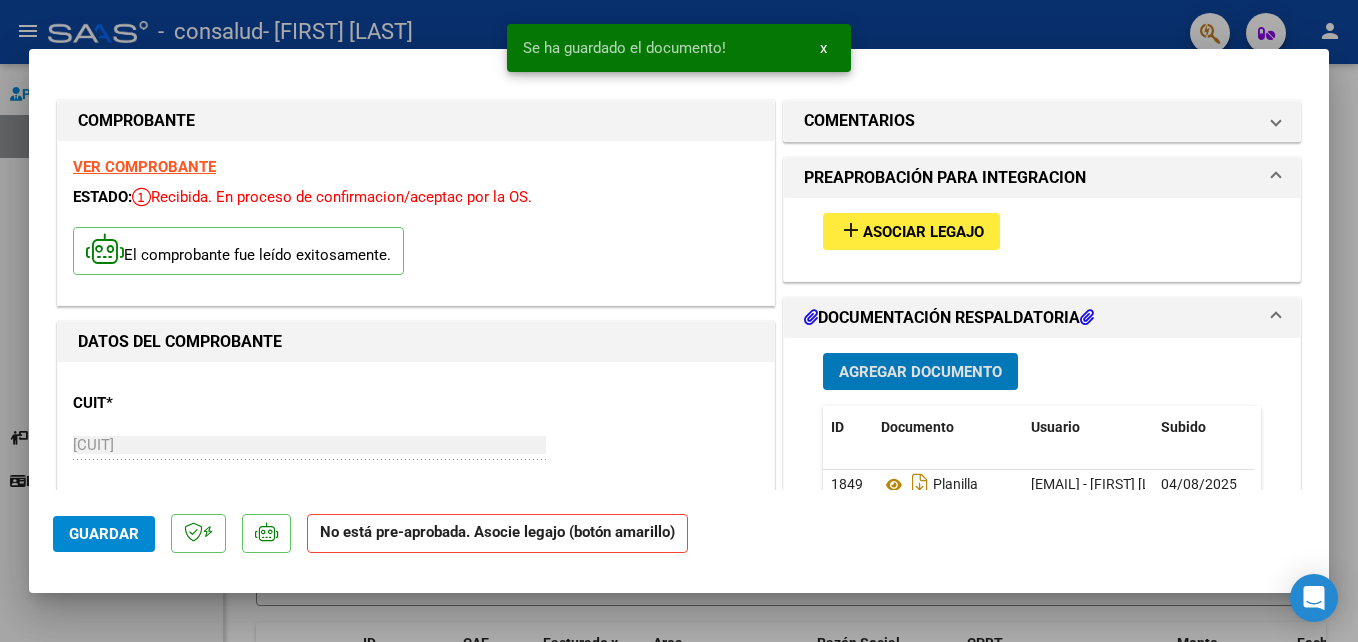 click on "Asociar Legajo" at bounding box center (923, 232) 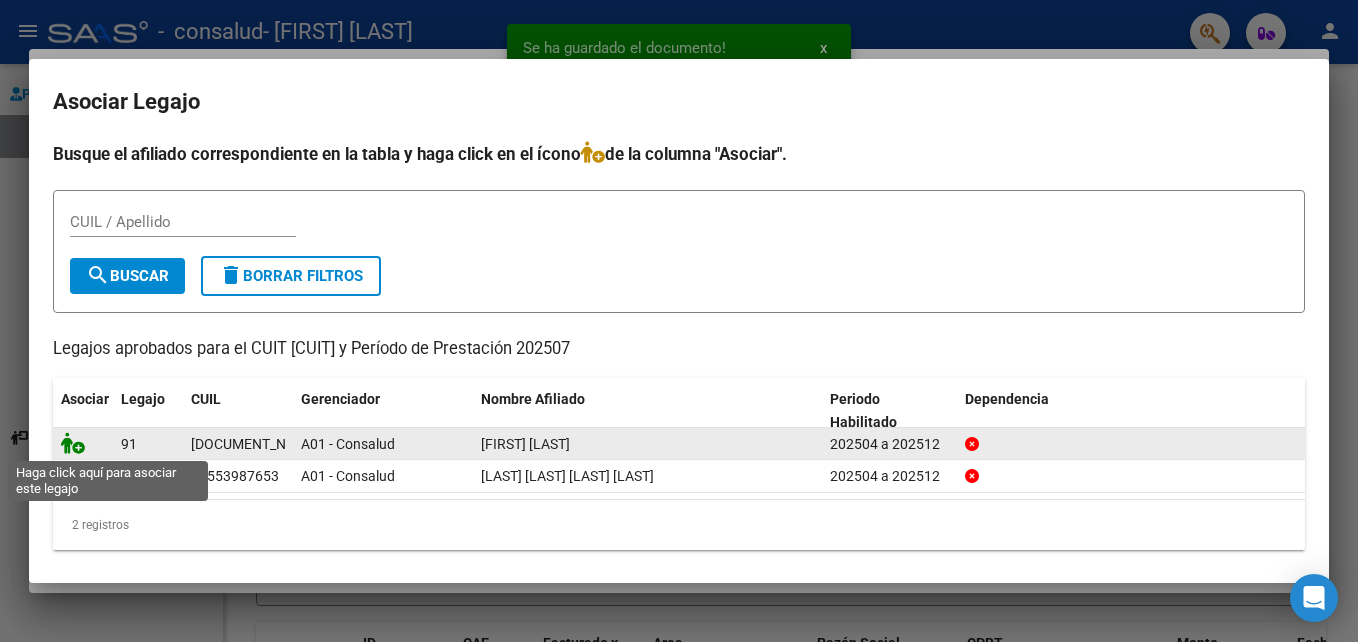 click 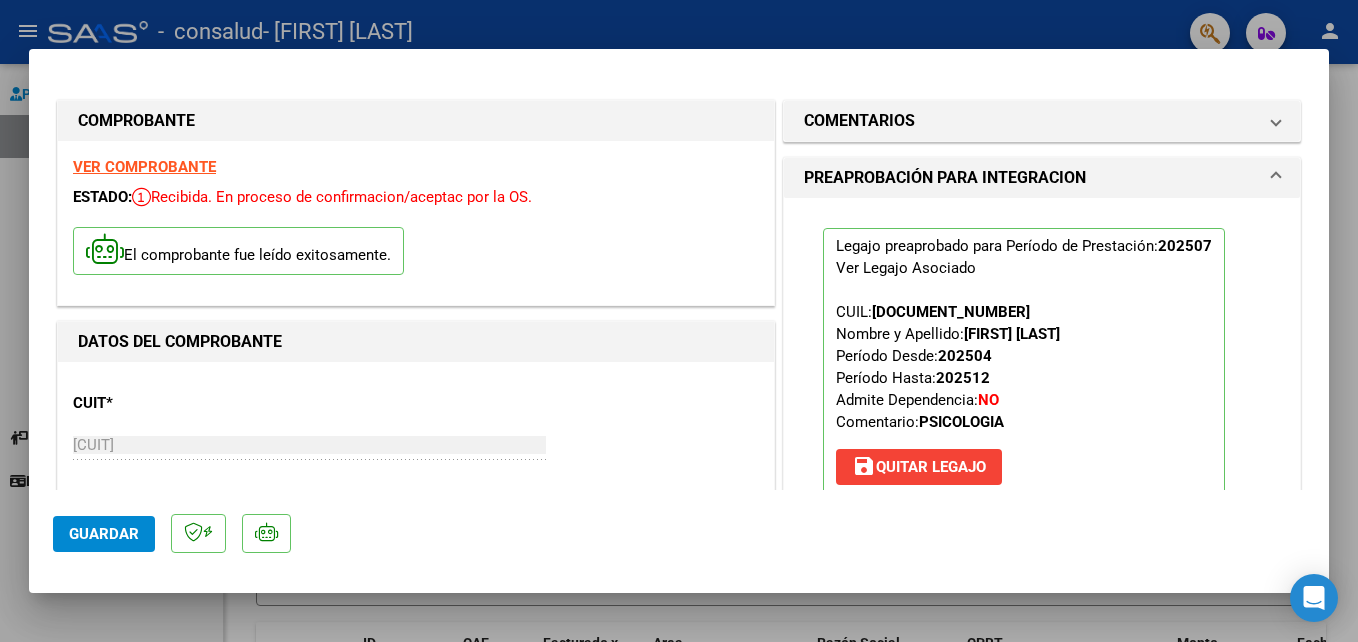 drag, startPoint x: 1329, startPoint y: 163, endPoint x: 1333, endPoint y: 217, distance: 54.147945 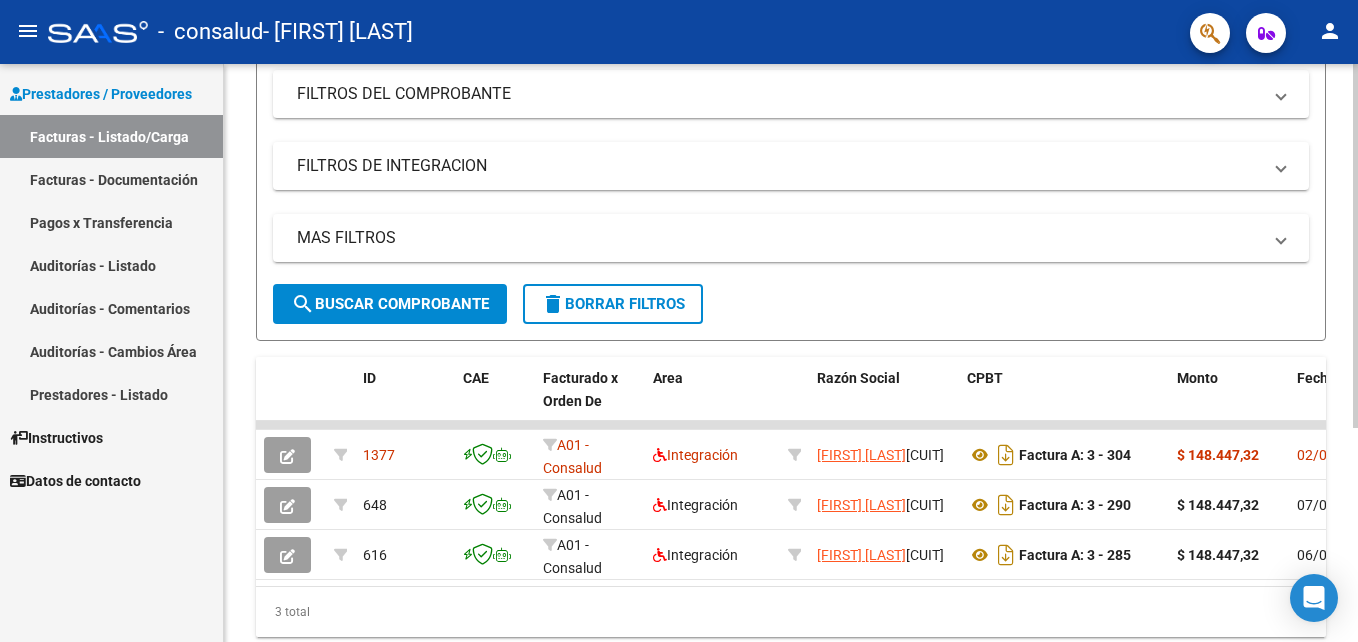 scroll, scrollTop: 340, scrollLeft: 0, axis: vertical 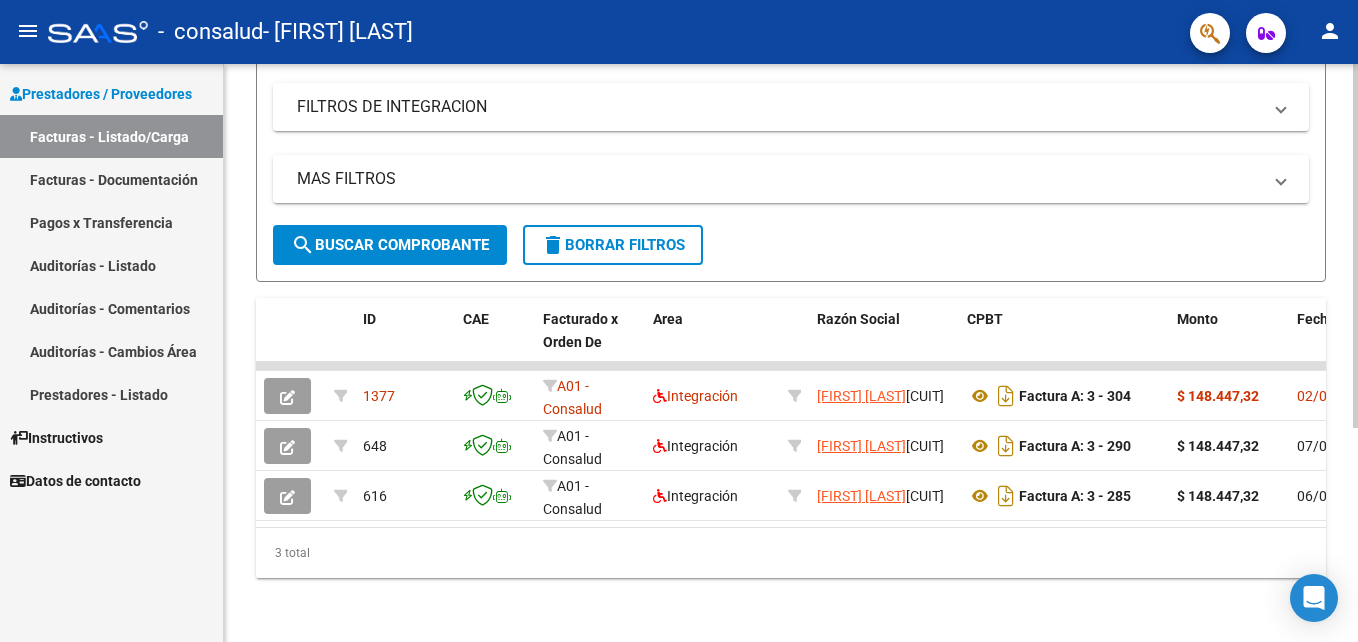 click on "menu -   consalud   - ALECSIUK BARBARA NATACHA person    Prestadores / Proveedores Facturas - Listado/Carga Facturas - Documentación Pagos x Transferencia Auditorías - Listado Auditorías - Comentarios Auditorías - Cambios Área Prestadores - Listado    Instructivos    Datos de contacto  Video tutorial   PRESTADORES -> Listado de CPBTs Emitidos por Prestadores / Proveedores (alt+q)   Cargar Comprobante
cloud_download  CSV  cloud_download  EXCEL  cloud_download  Estandar   Descarga Masiva
Filtros Id Area Area Todos Confirmado   Mostrar totalizadores   FILTROS DEL COMPROBANTE  Comprobante Tipo Comprobante Tipo Start date – End date Fec. Comprobante Desde / Hasta Días Emisión Desde(cant. días) Días Emisión Hasta(cant. días) CUIT / Razón Social Pto. Venta Nro. Comprobante Código SSS CAE Válido CAE Válido Todos Cargado Módulo Hosp. Todos Tiene facturacion Apócrifa Hospital Refes  FILTROS DE INTEGRACION  Período De Prestación Todos Rendido x SSS (dr_envio) Tipo de Registro Todos" at bounding box center [679, 321] 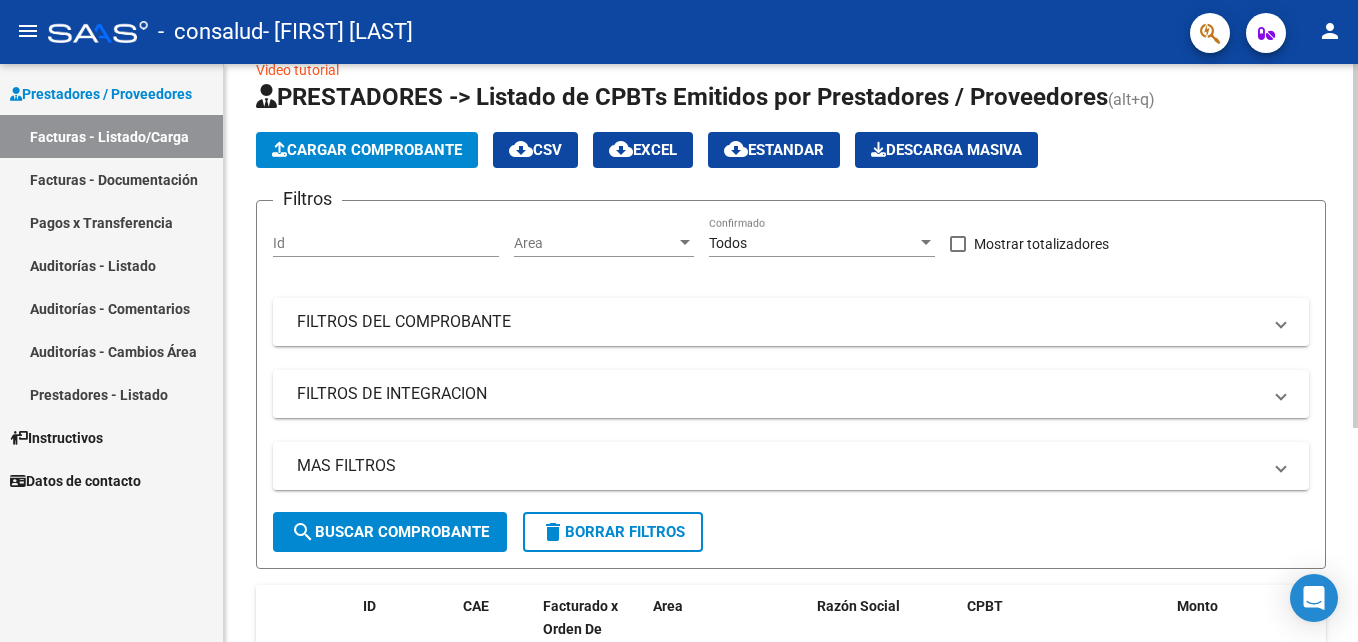 click on "menu -   consalud   - ALECSIUK BARBARA NATACHA person    Prestadores / Proveedores Facturas - Listado/Carga Facturas - Documentación Pagos x Transferencia Auditorías - Listado Auditorías - Comentarios Auditorías - Cambios Área Prestadores - Listado    Instructivos    Datos de contacto  Video tutorial   PRESTADORES -> Listado de CPBTs Emitidos por Prestadores / Proveedores (alt+q)   Cargar Comprobante
cloud_download  CSV  cloud_download  EXCEL  cloud_download  Estandar   Descarga Masiva
Filtros Id Area Area Todos Confirmado   Mostrar totalizadores   FILTROS DEL COMPROBANTE  Comprobante Tipo Comprobante Tipo Start date – End date Fec. Comprobante Desde / Hasta Días Emisión Desde(cant. días) Días Emisión Hasta(cant. días) CUIT / Razón Social Pto. Venta Nro. Comprobante Código SSS CAE Válido CAE Válido Todos Cargado Módulo Hosp. Todos Tiene facturacion Apócrifa Hospital Refes  FILTROS DE INTEGRACION  Período De Prestación Todos Rendido x SSS (dr_envio) Tipo de Registro Todos" at bounding box center (679, 321) 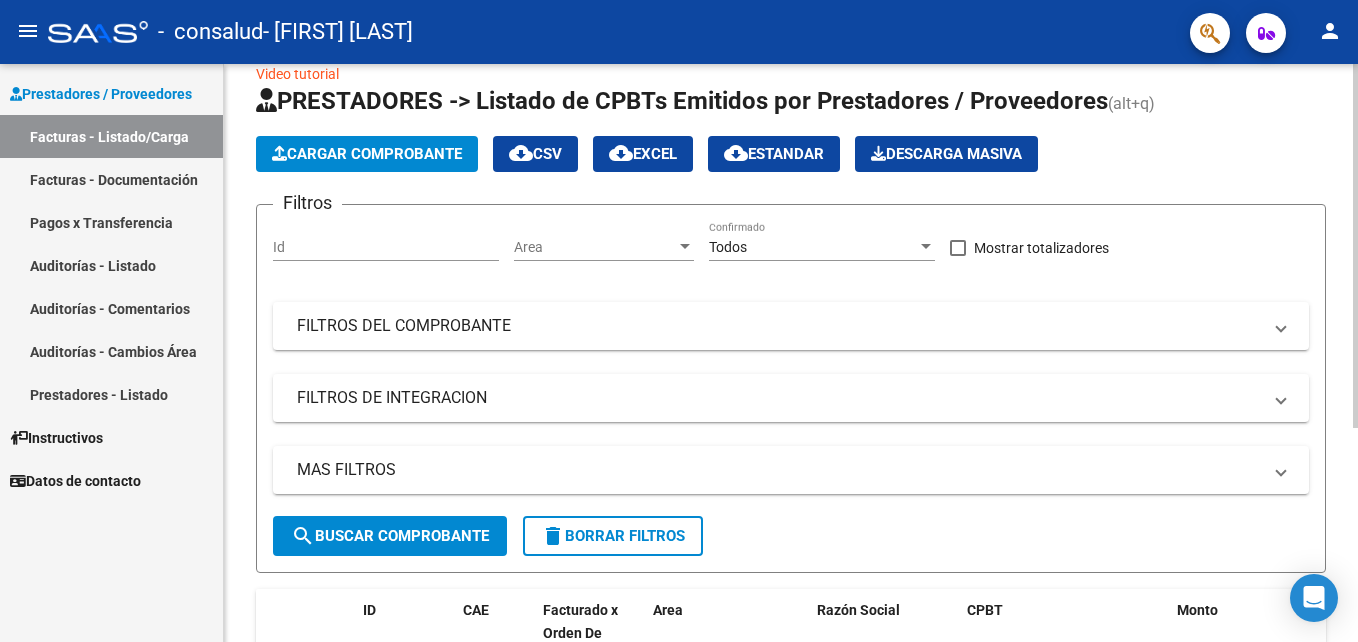 click on "Cargar Comprobante" 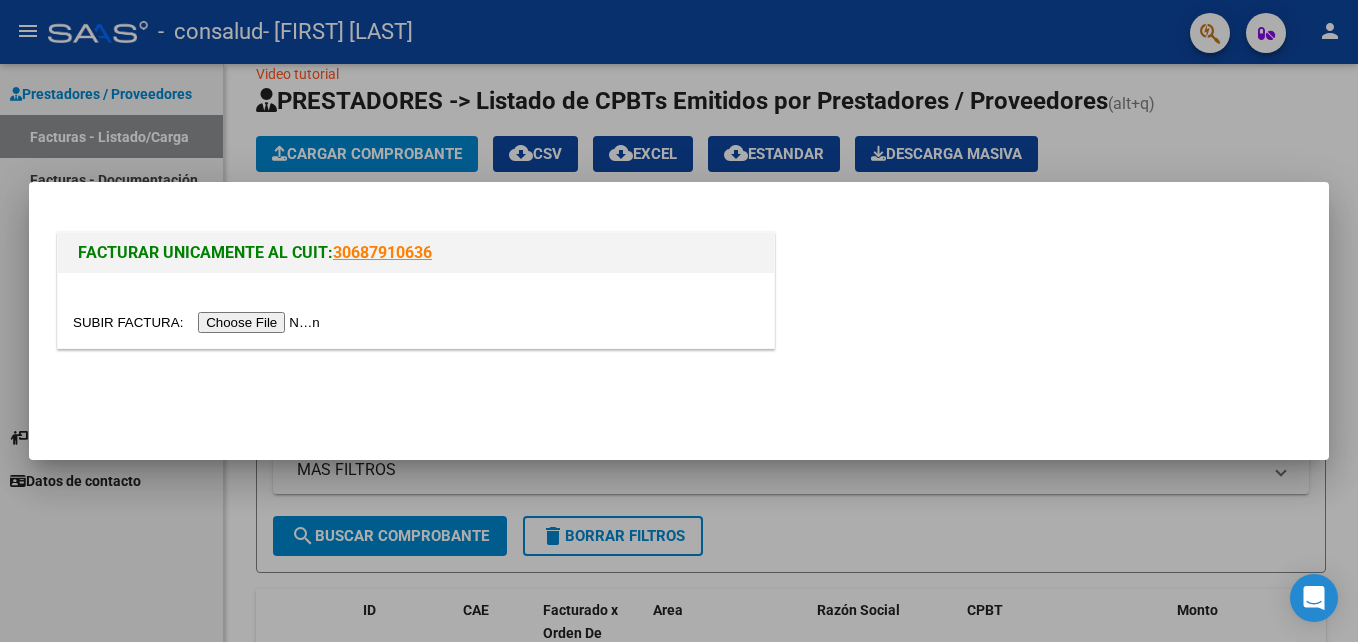 click at bounding box center (199, 322) 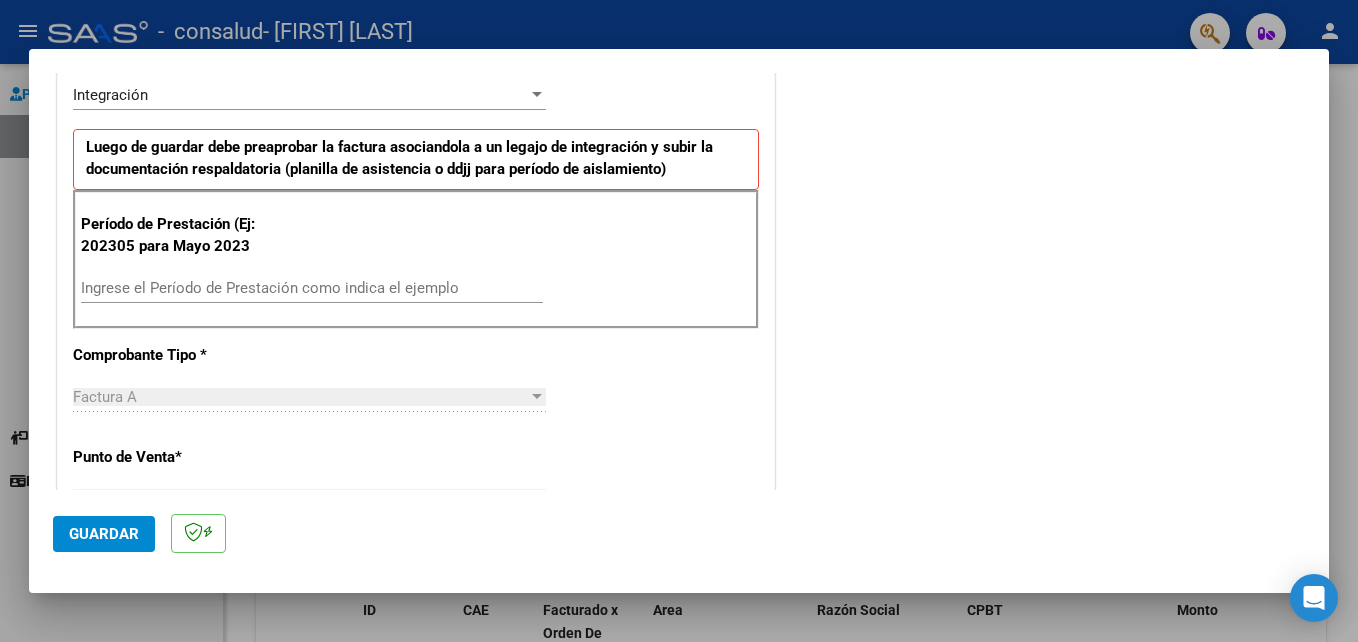 scroll, scrollTop: 497, scrollLeft: 0, axis: vertical 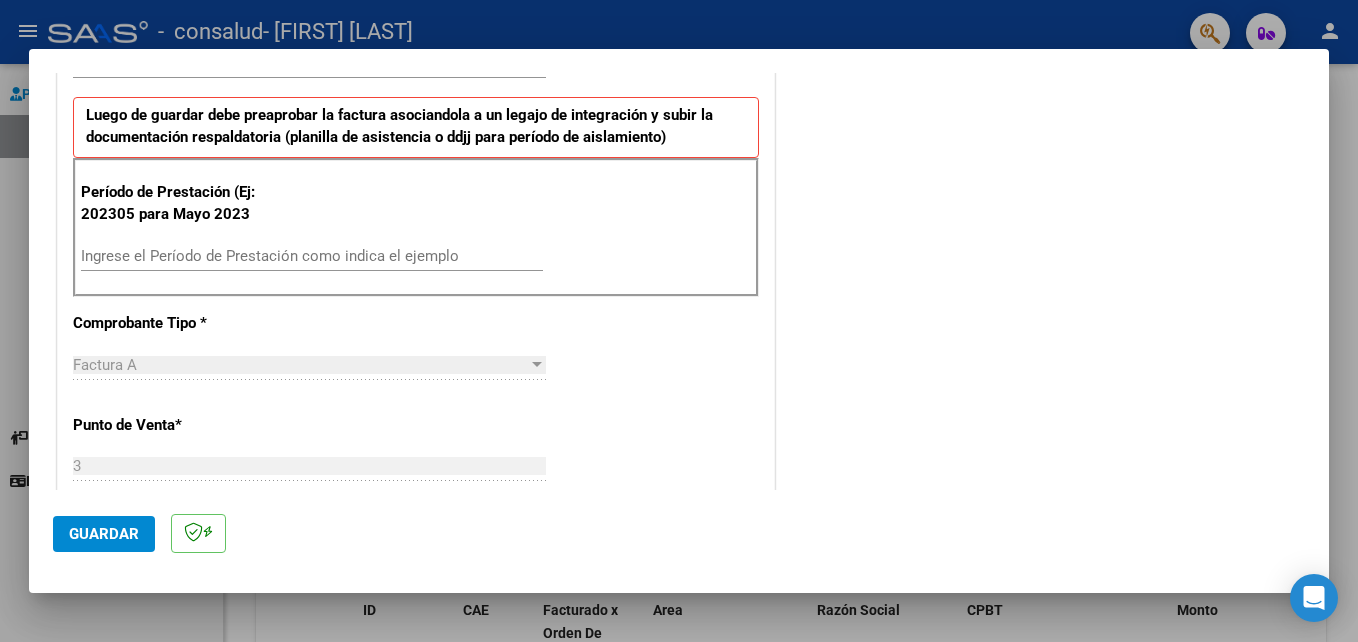 click on "Ingrese el Período de Prestación como indica el ejemplo" at bounding box center [312, 256] 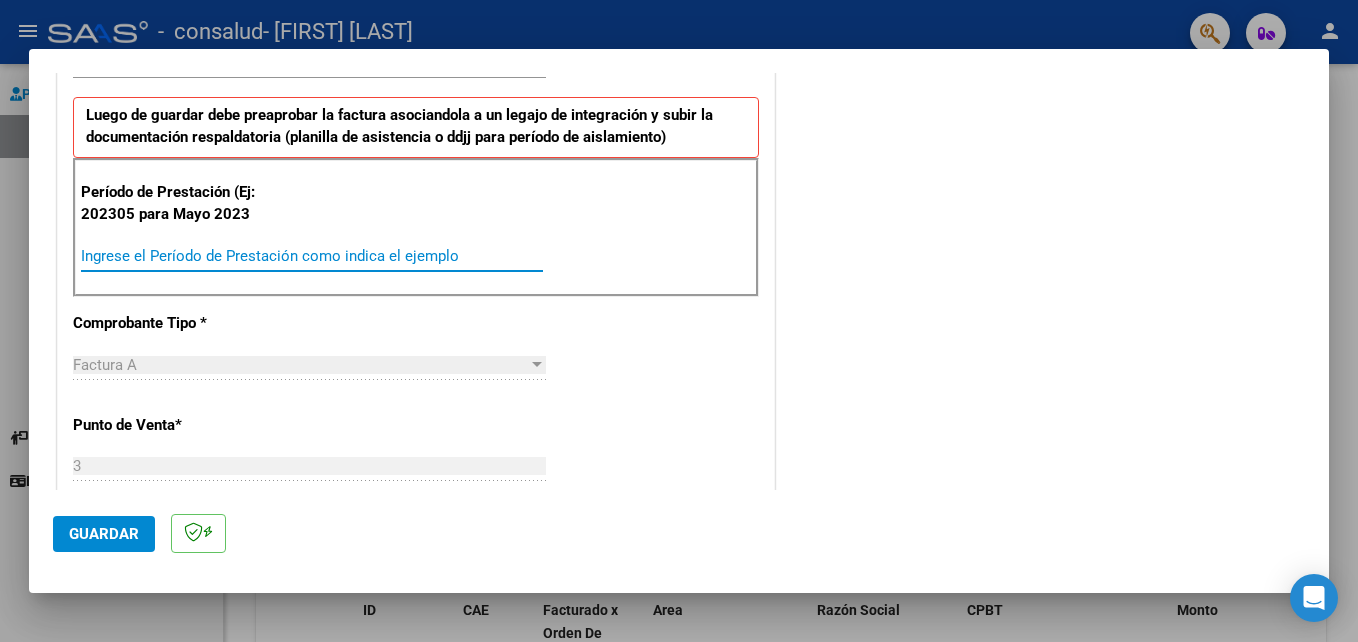 click on "Ingrese el Período de Prestación como indica el ejemplo" at bounding box center [312, 256] 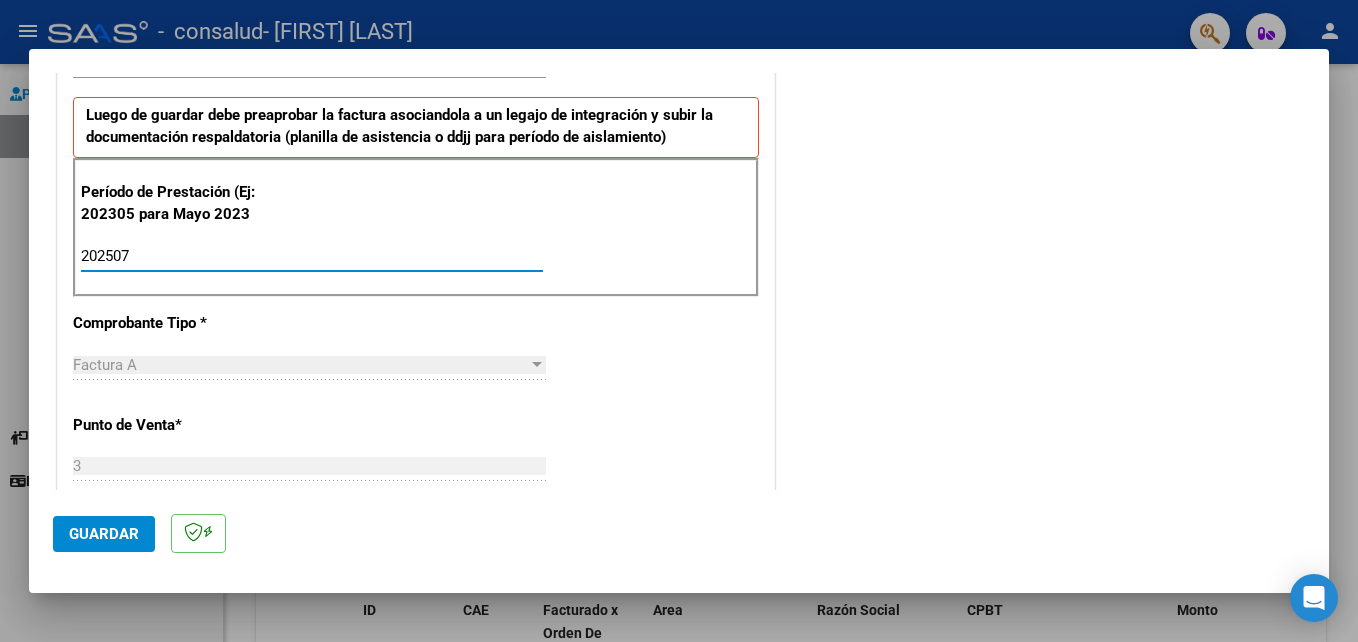type on "202507" 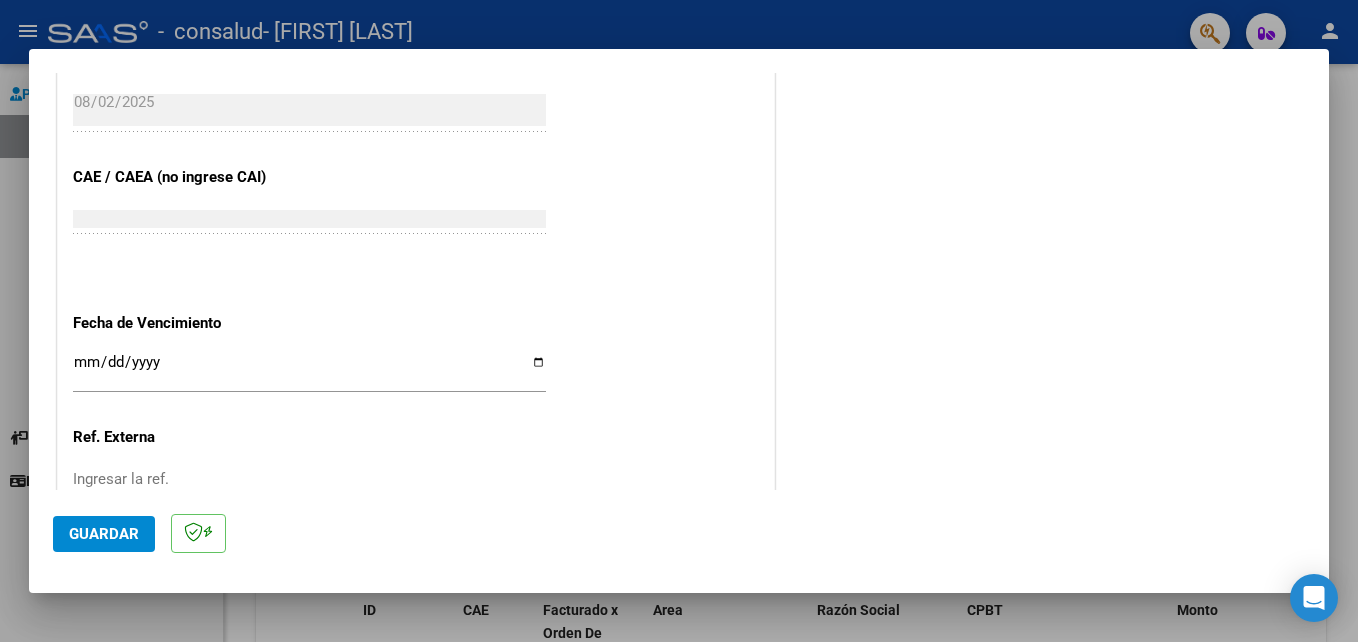 scroll, scrollTop: 1306, scrollLeft: 0, axis: vertical 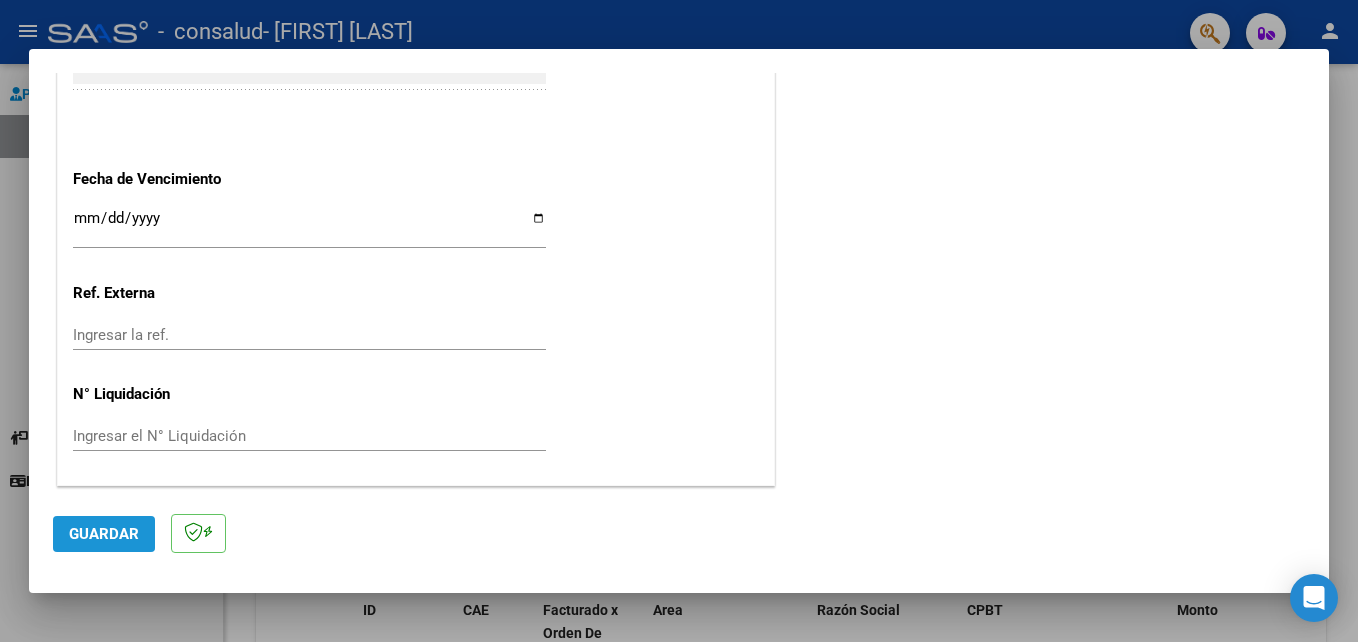 click on "Guardar" 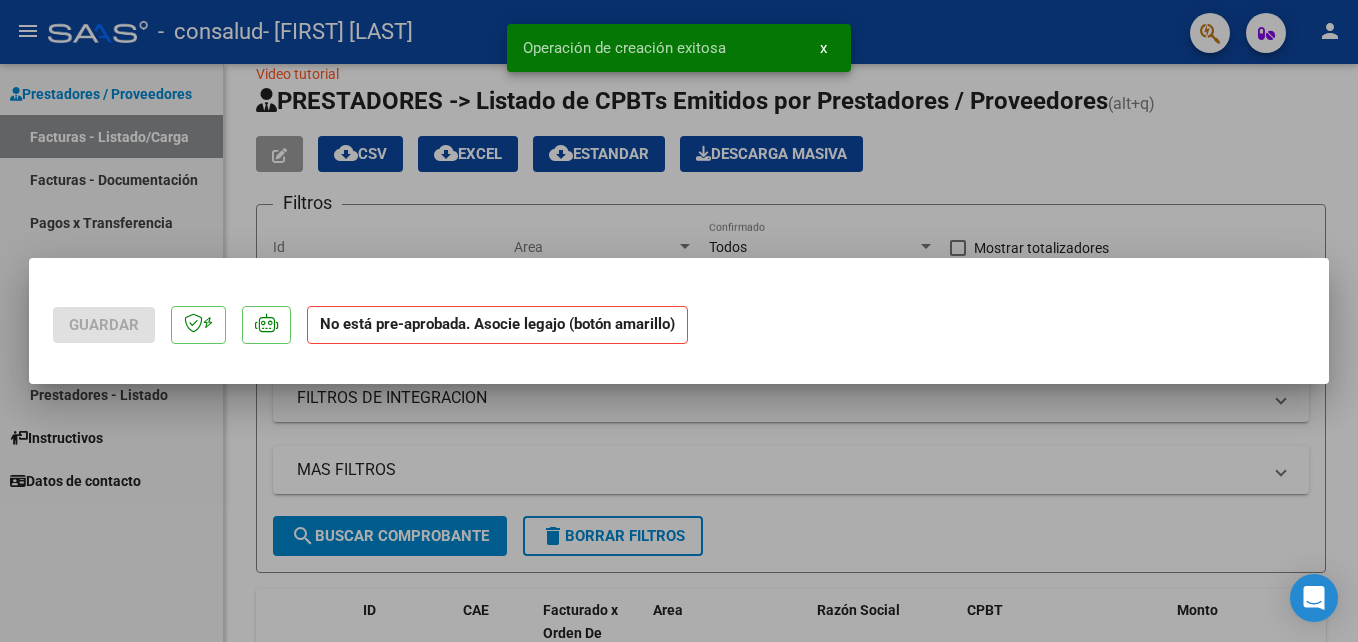 scroll, scrollTop: 0, scrollLeft: 0, axis: both 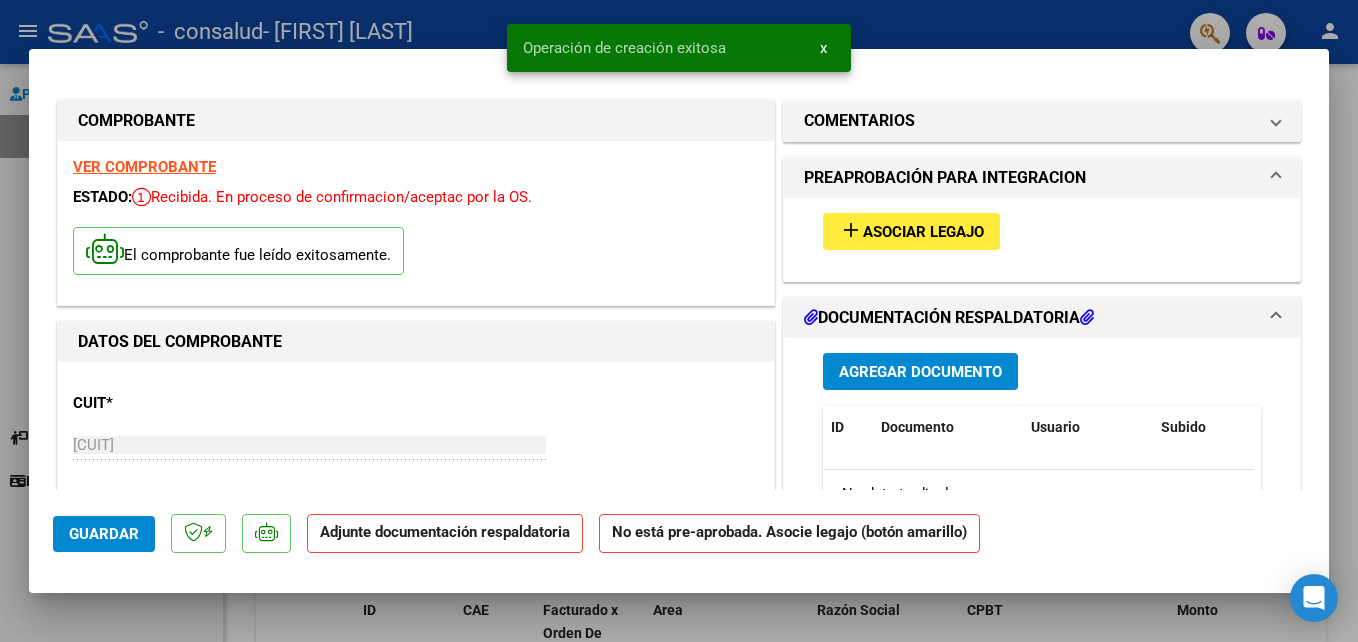 click on "Agregar Documento" at bounding box center [920, 372] 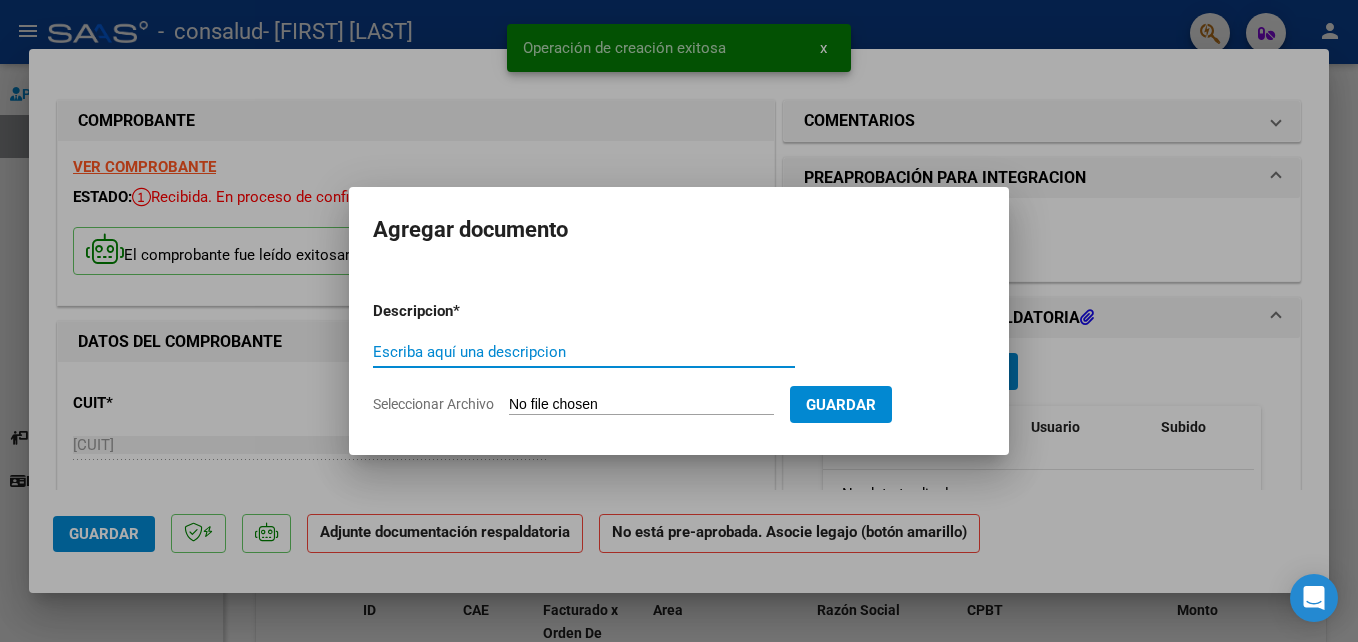 click on "Escriba aquí una descripcion" at bounding box center [584, 352] 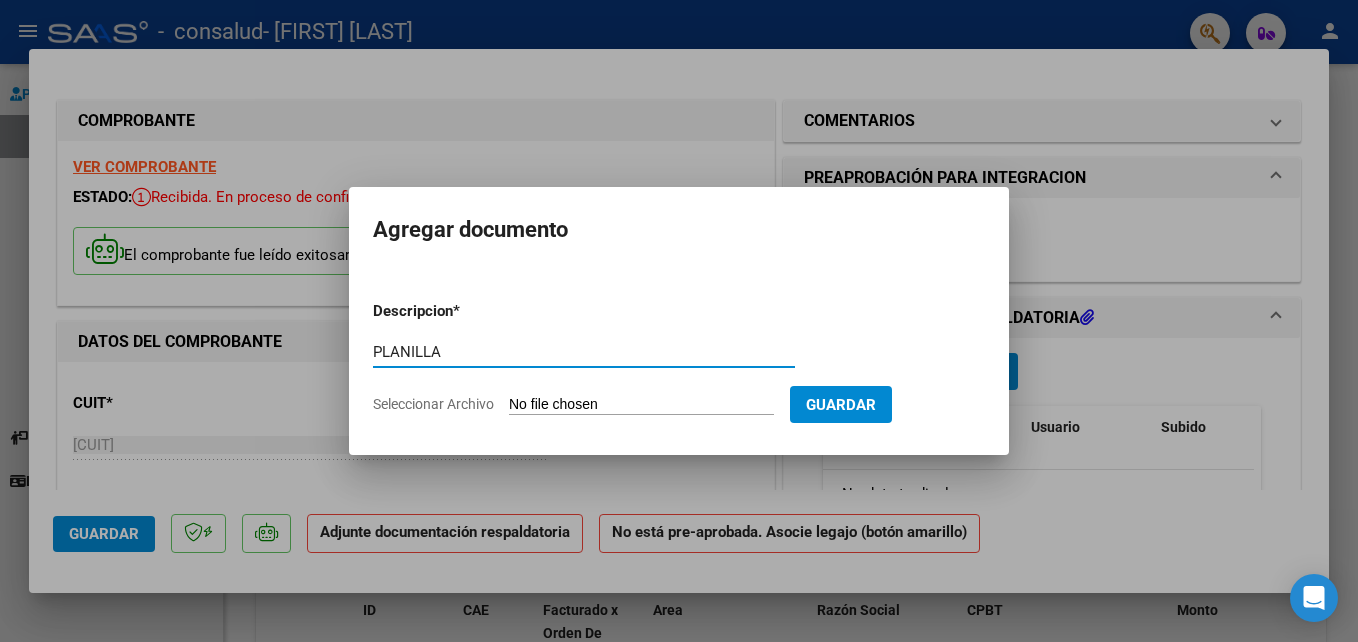 type on "PLANILLA" 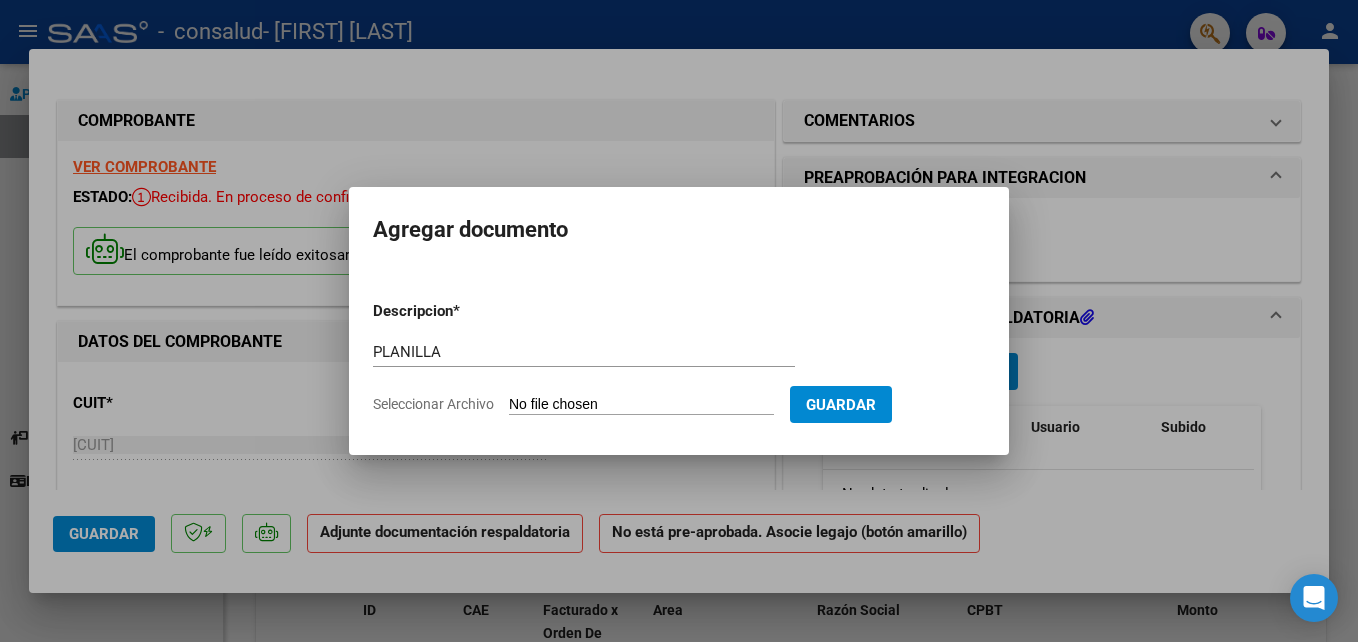 type on "C:\fakepath\PLANILLA.pdf" 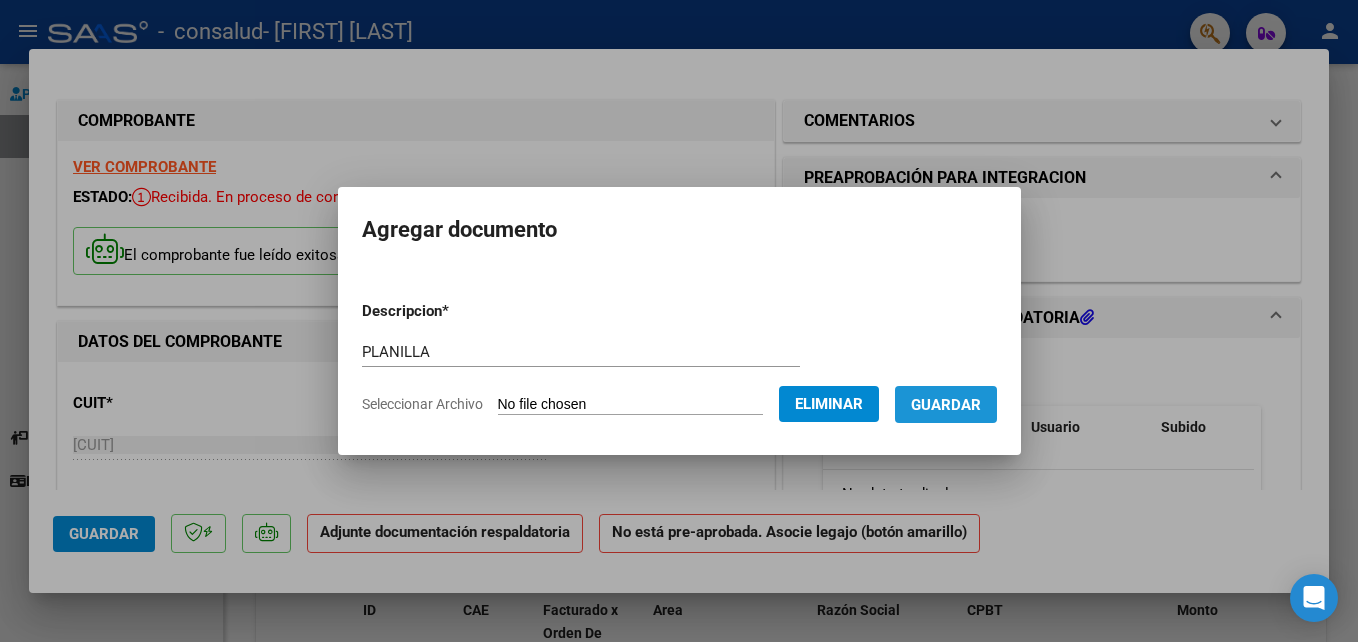 click on "Guardar" at bounding box center [946, 405] 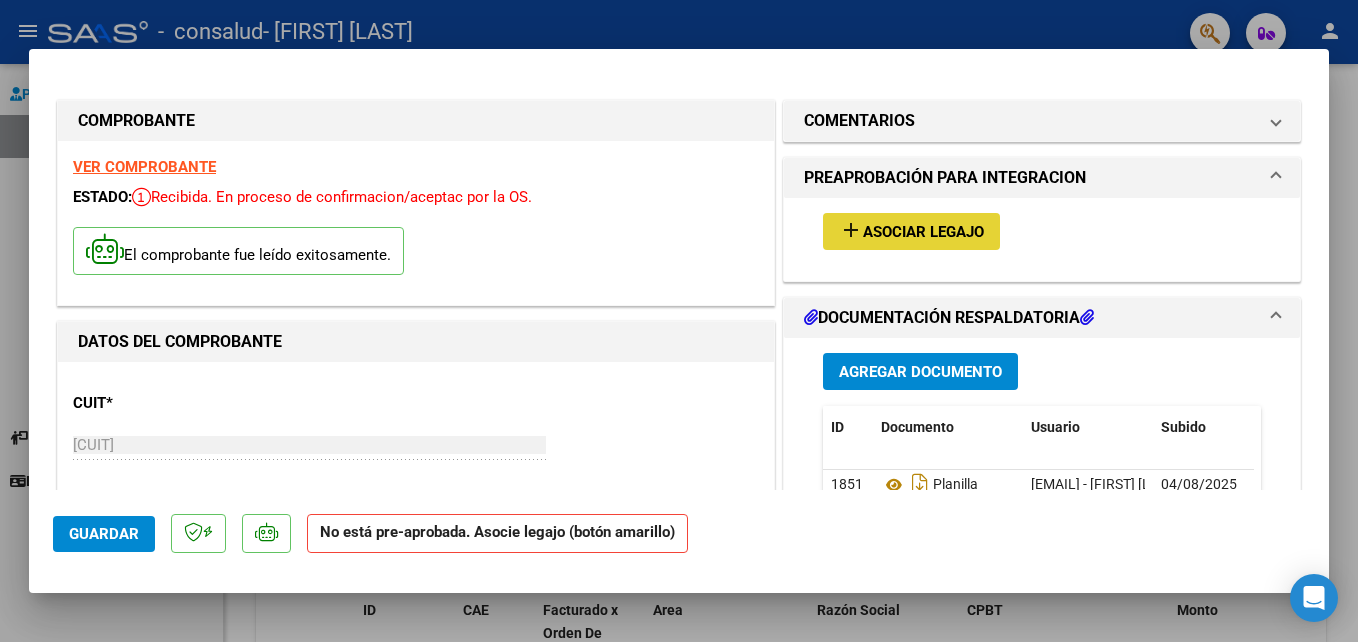 click on "Asociar Legajo" at bounding box center [923, 232] 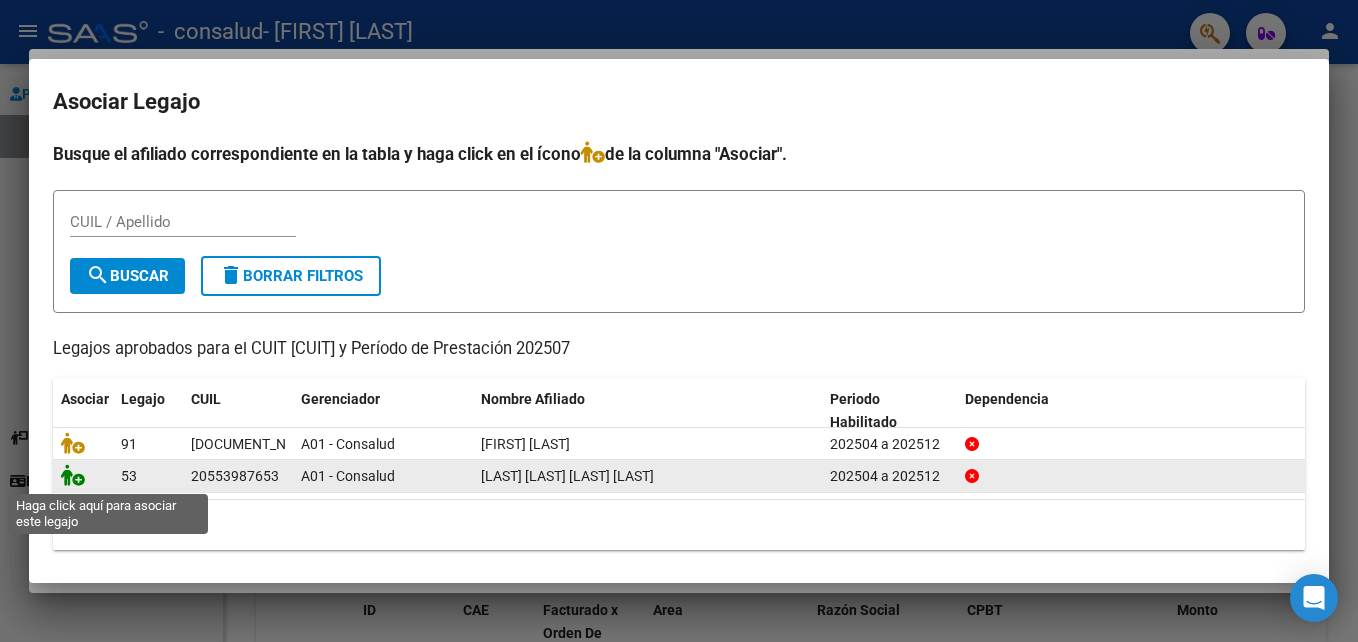 click 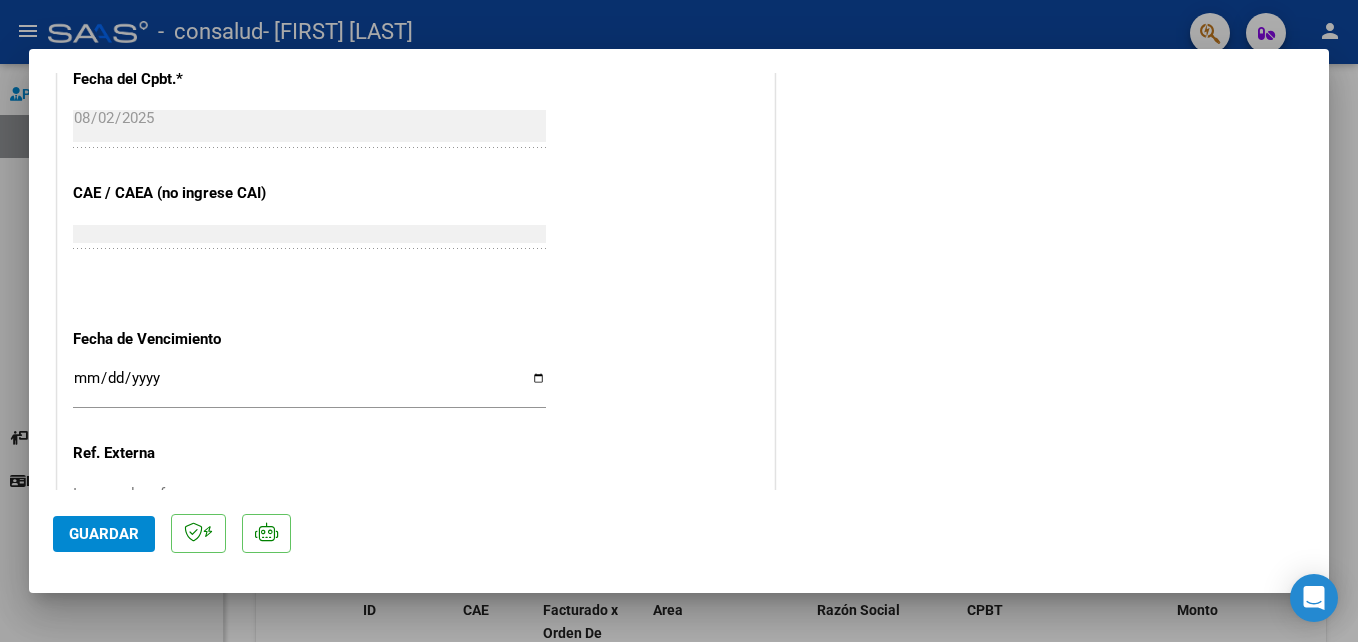 scroll, scrollTop: 1373, scrollLeft: 0, axis: vertical 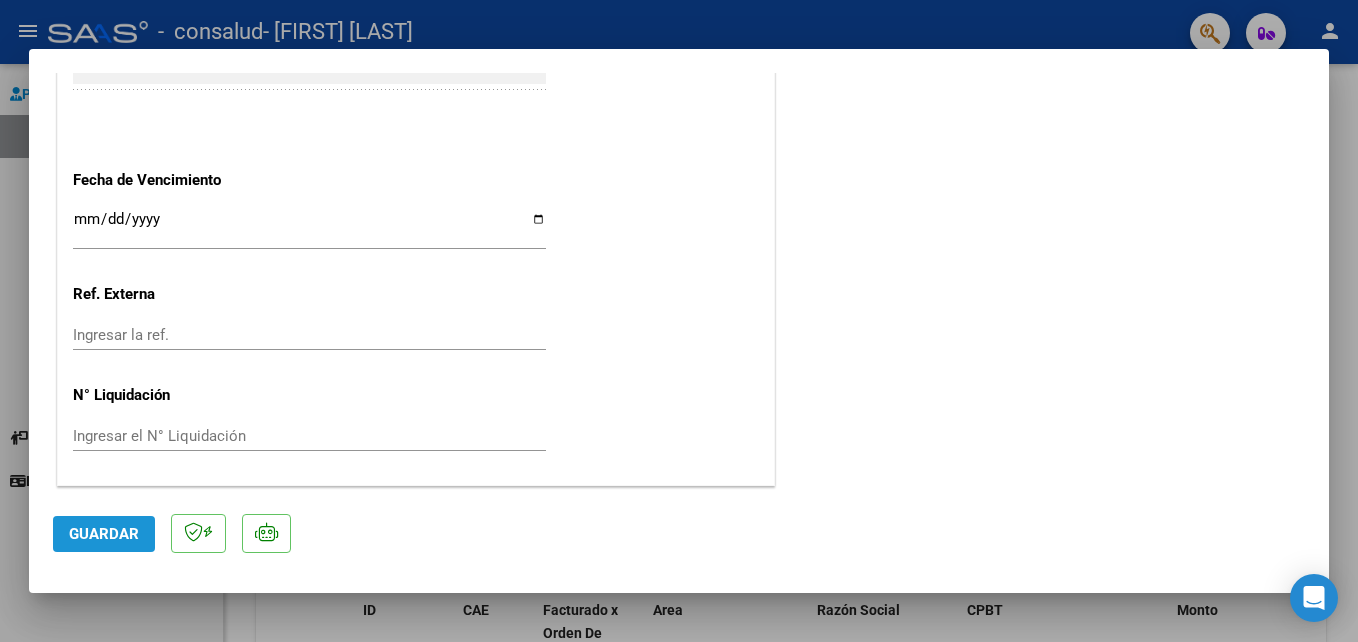 click on "Guardar" 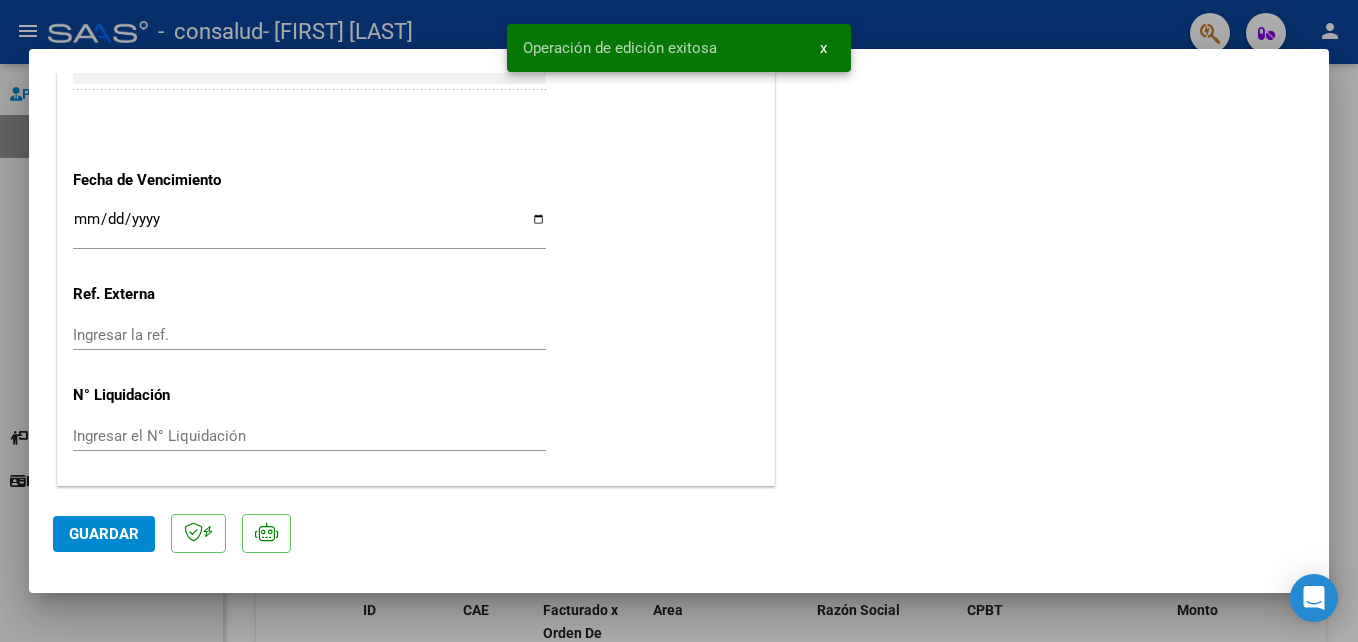 click at bounding box center [679, 321] 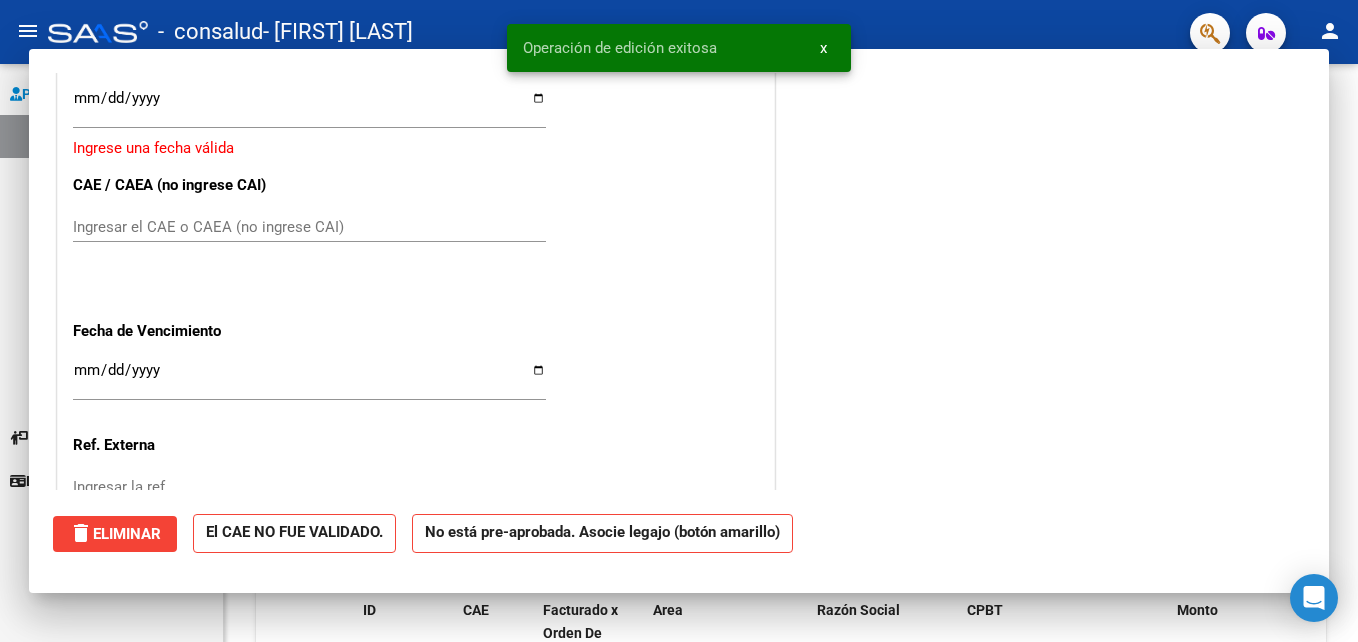 scroll, scrollTop: 0, scrollLeft: 0, axis: both 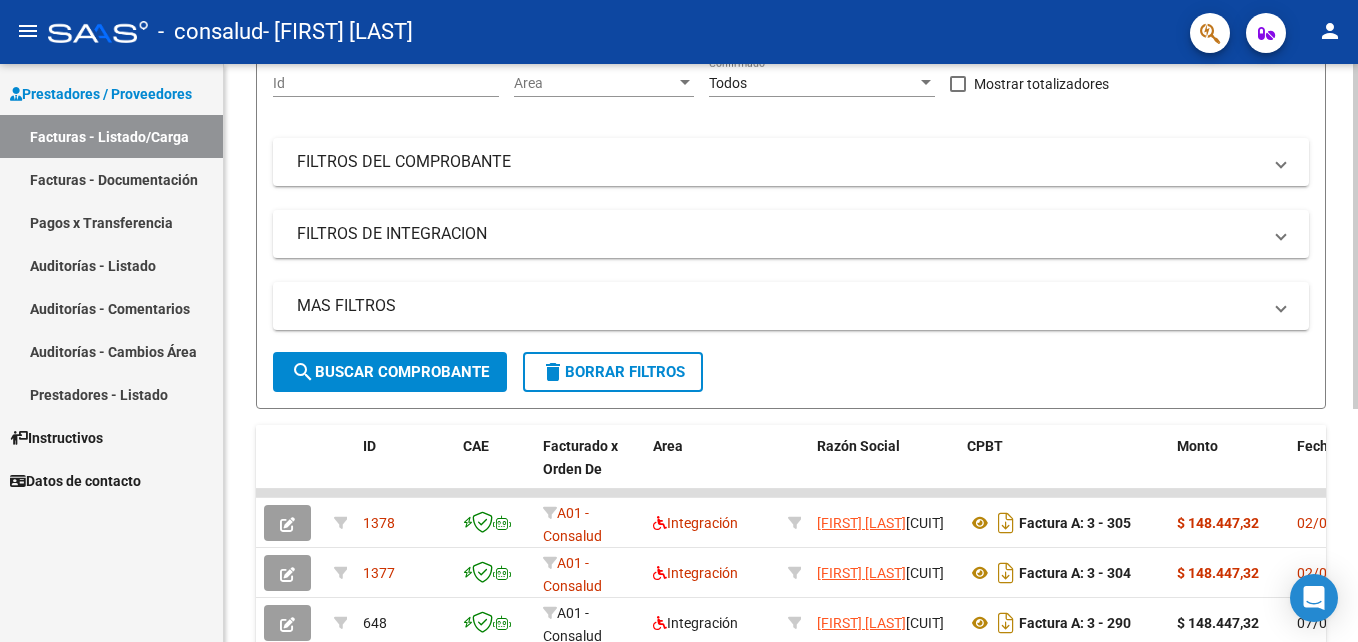 click on "menu -   consalud   - ALECSIUK BARBARA NATACHA person    Prestadores / Proveedores Facturas - Listado/Carga Facturas - Documentación Pagos x Transferencia Auditorías - Listado Auditorías - Comentarios Auditorías - Cambios Área Prestadores - Listado    Instructivos    Datos de contacto  Video tutorial   PRESTADORES -> Listado de CPBTs Emitidos por Prestadores / Proveedores (alt+q)   Cargar Comprobante
cloud_download  CSV  cloud_download  EXCEL  cloud_download  Estandar   Descarga Masiva
Filtros Id Area Area Todos Confirmado   Mostrar totalizadores   FILTROS DEL COMPROBANTE  Comprobante Tipo Comprobante Tipo Start date – End date Fec. Comprobante Desde / Hasta Días Emisión Desde(cant. días) Días Emisión Hasta(cant. días) CUIT / Razón Social Pto. Venta Nro. Comprobante Código SSS CAE Válido CAE Válido Todos Cargado Módulo Hosp. Todos Tiene facturacion Apócrifa Hospital Refes  FILTROS DE INTEGRACION  Período De Prestación Todos Rendido x SSS (dr_envio) Tipo de Registro Todos" at bounding box center [679, 321] 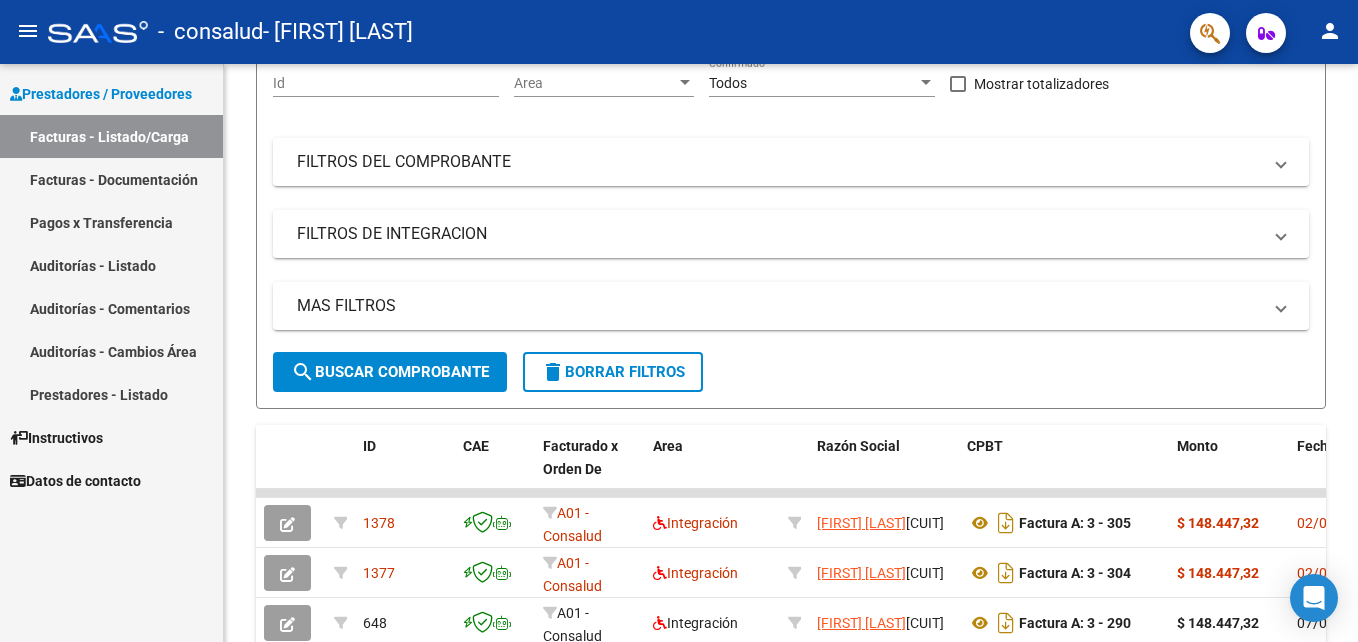 click on "person" 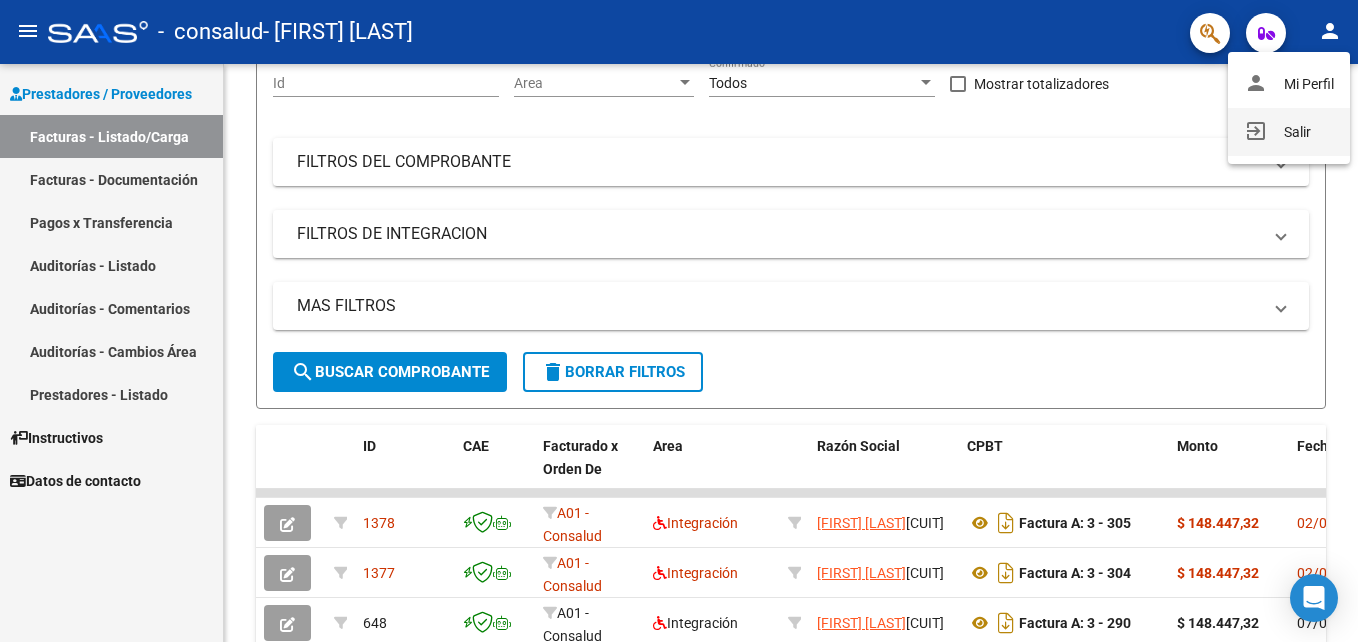 click on "exit_to_app  Salir" at bounding box center (1289, 132) 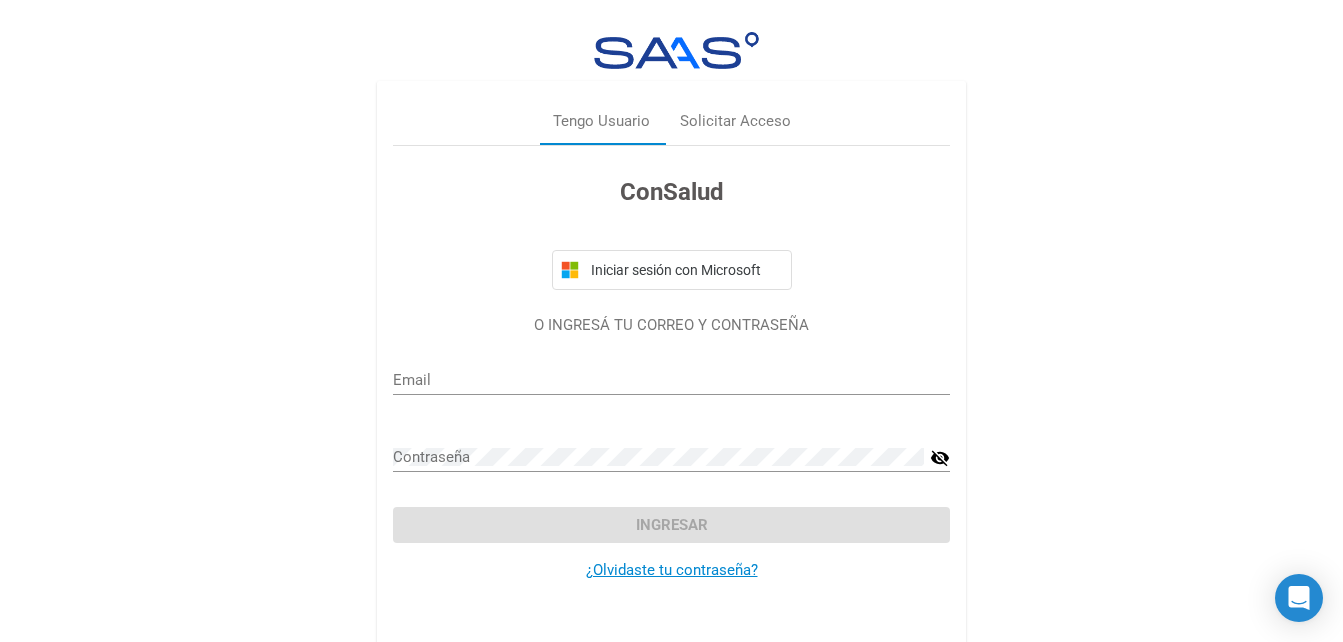 type on "[EMAIL]" 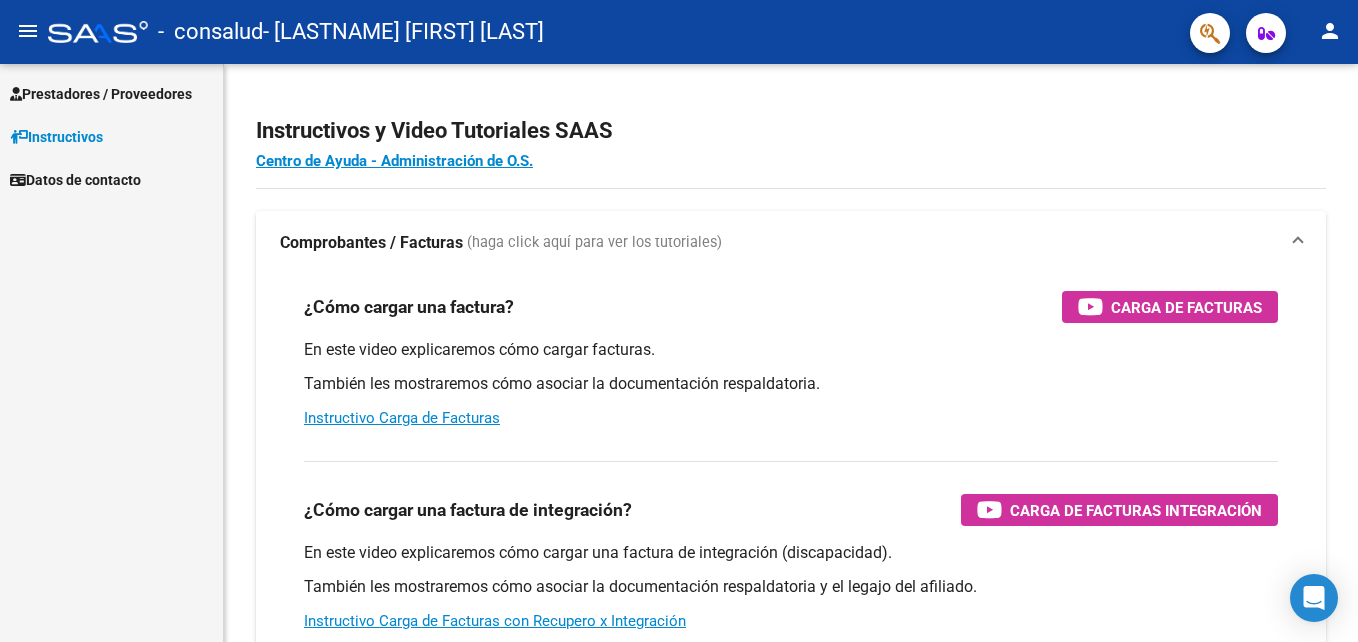 scroll, scrollTop: 0, scrollLeft: 0, axis: both 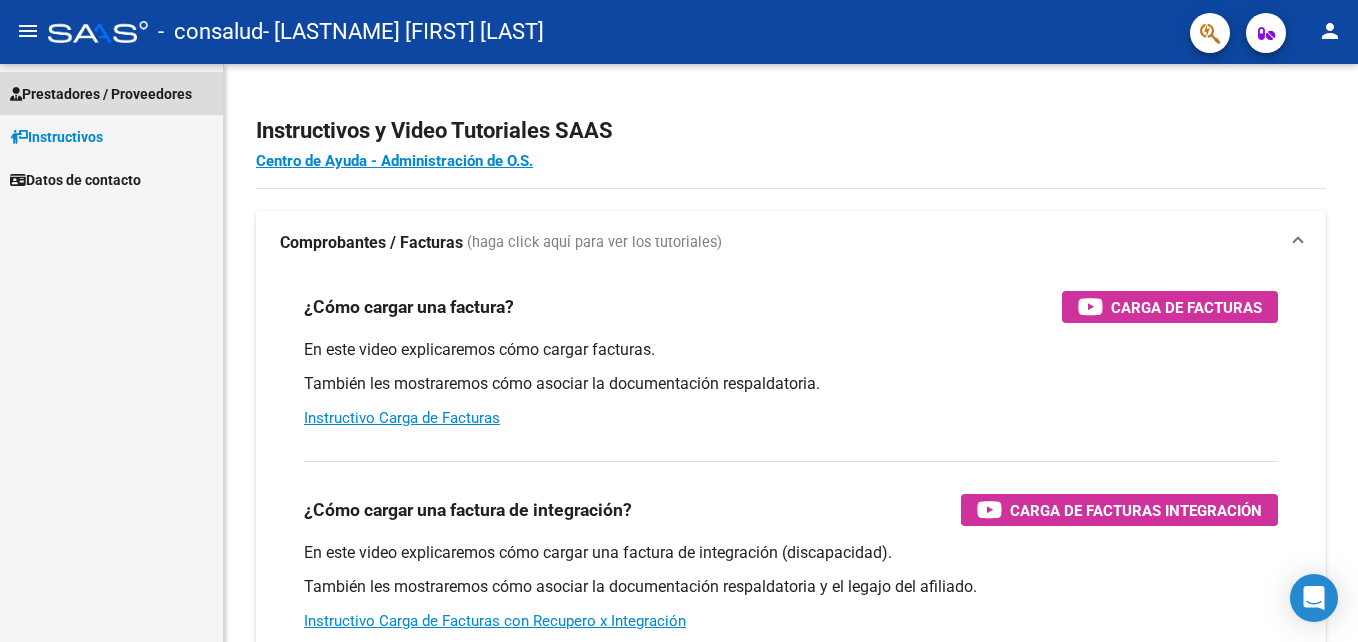 click on "Prestadores / Proveedores" at bounding box center [101, 94] 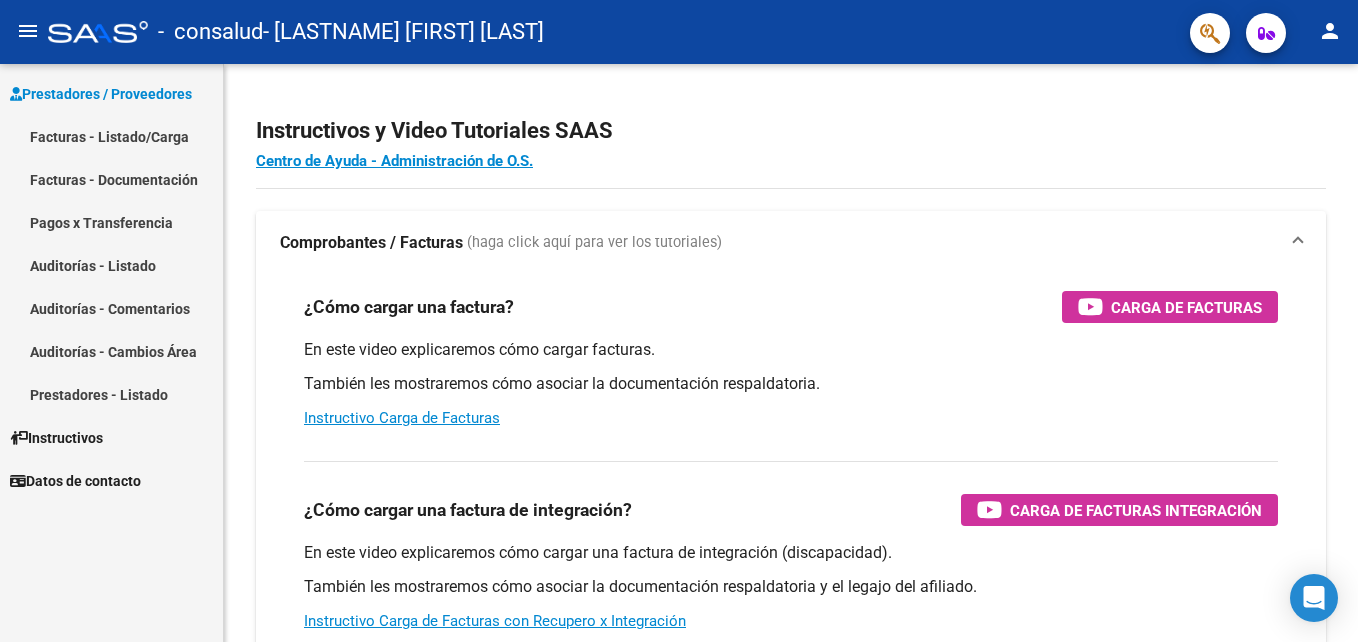 click on "Facturas - Listado/Carga" at bounding box center [111, 136] 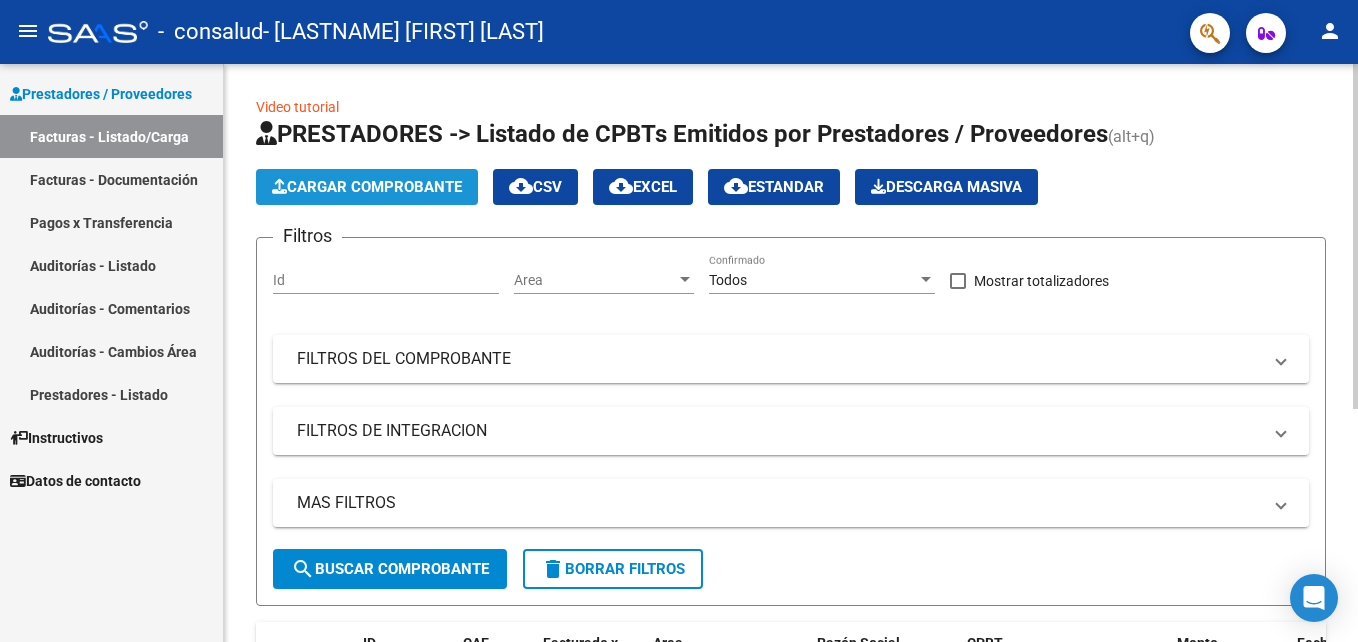 click on "Cargar Comprobante" 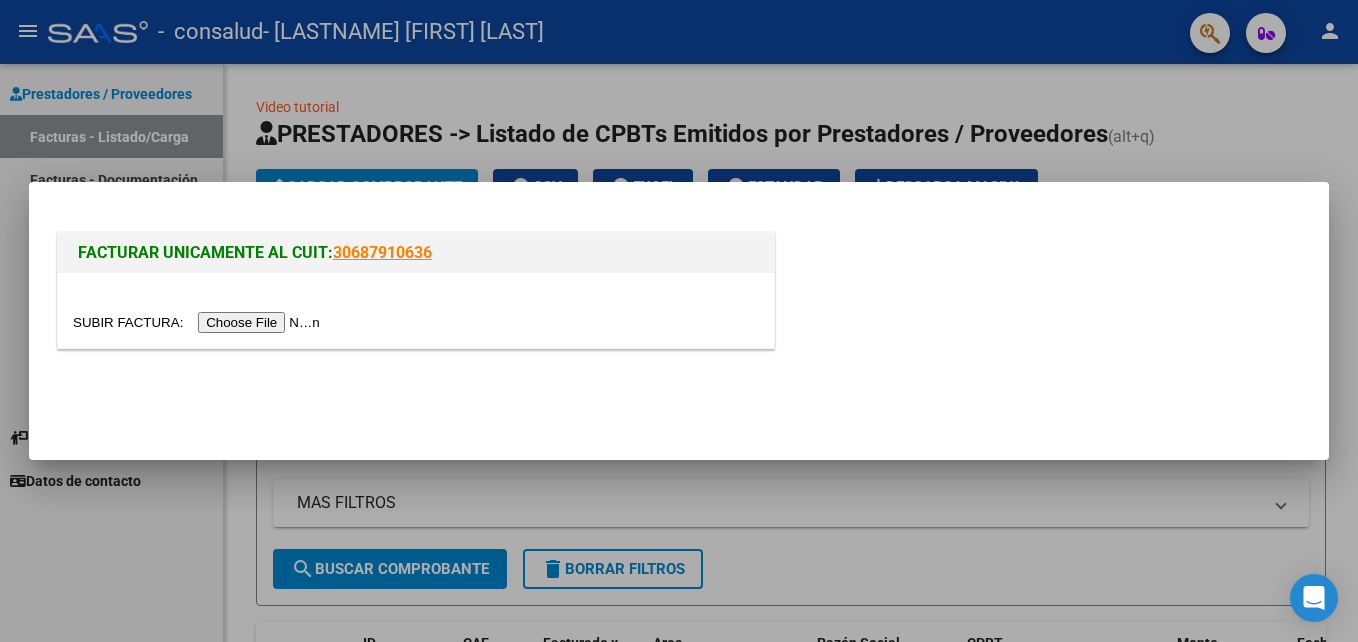 click at bounding box center [199, 322] 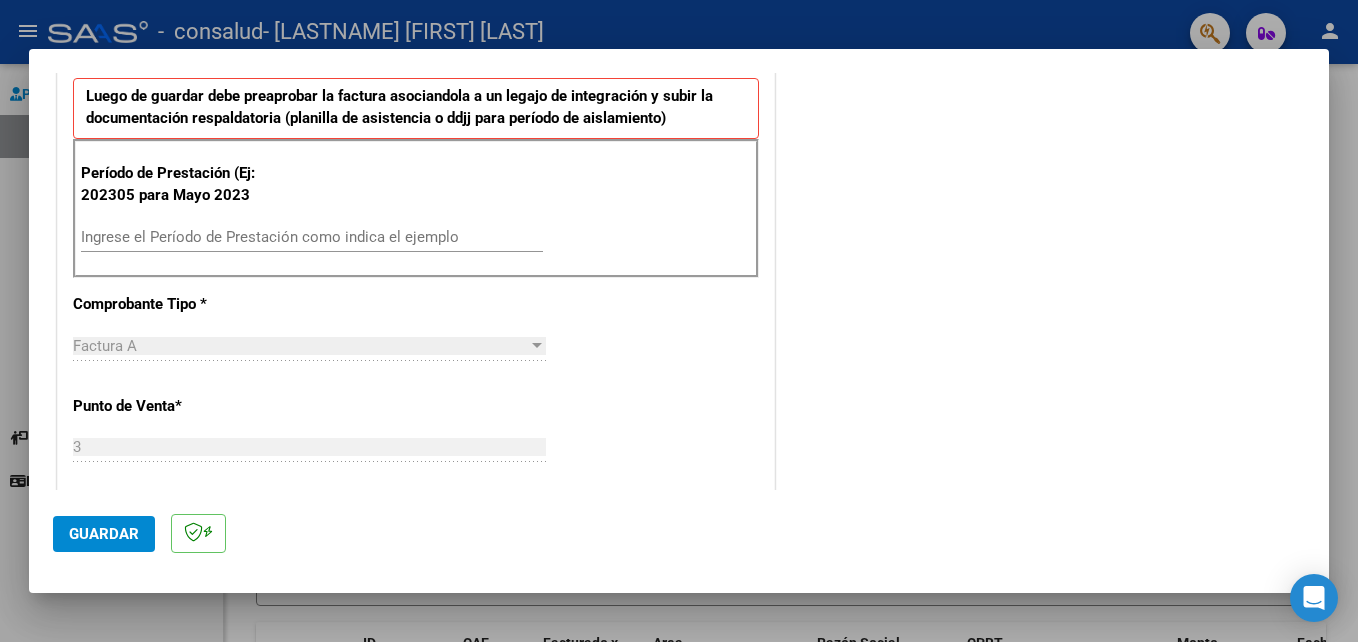 scroll, scrollTop: 507, scrollLeft: 0, axis: vertical 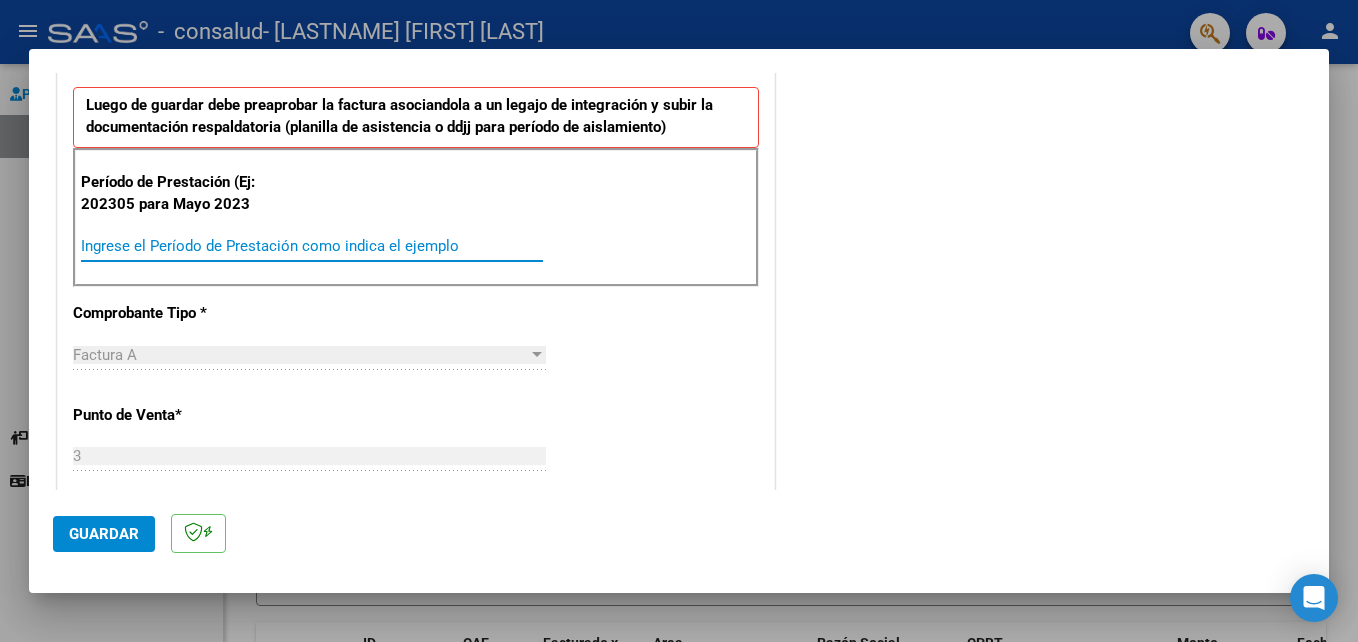 click on "Ingrese el Período de Prestación como indica el ejemplo" at bounding box center [312, 246] 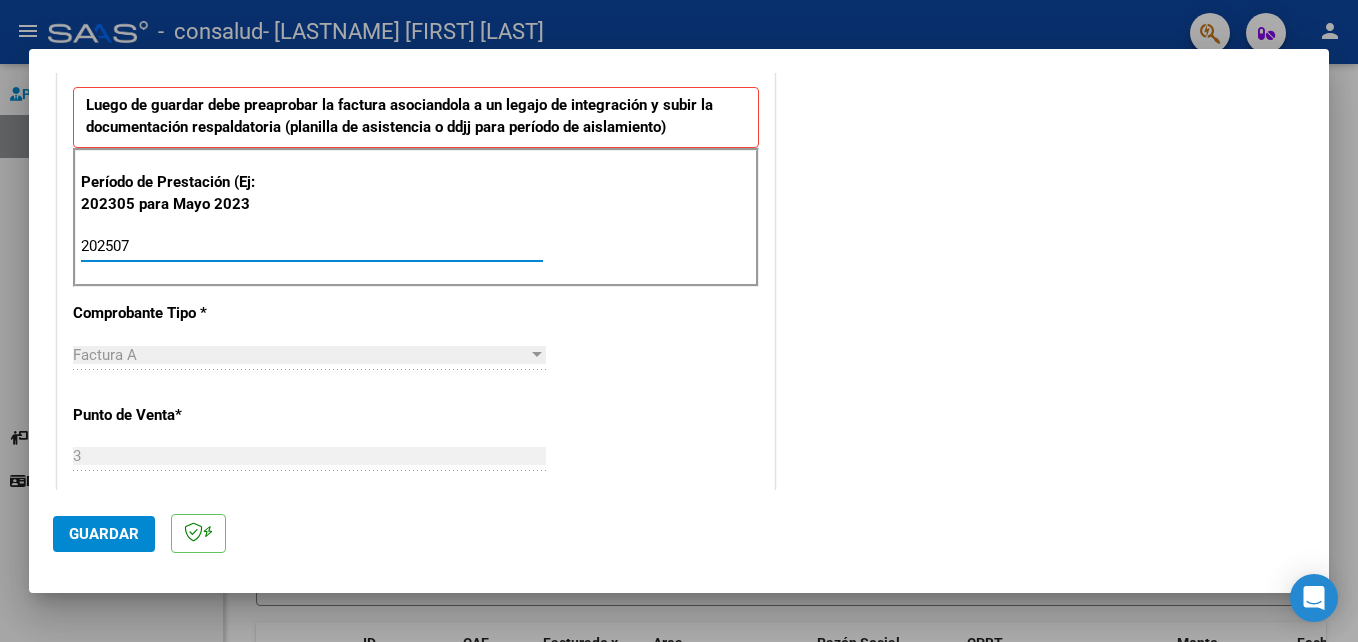 type on "202507" 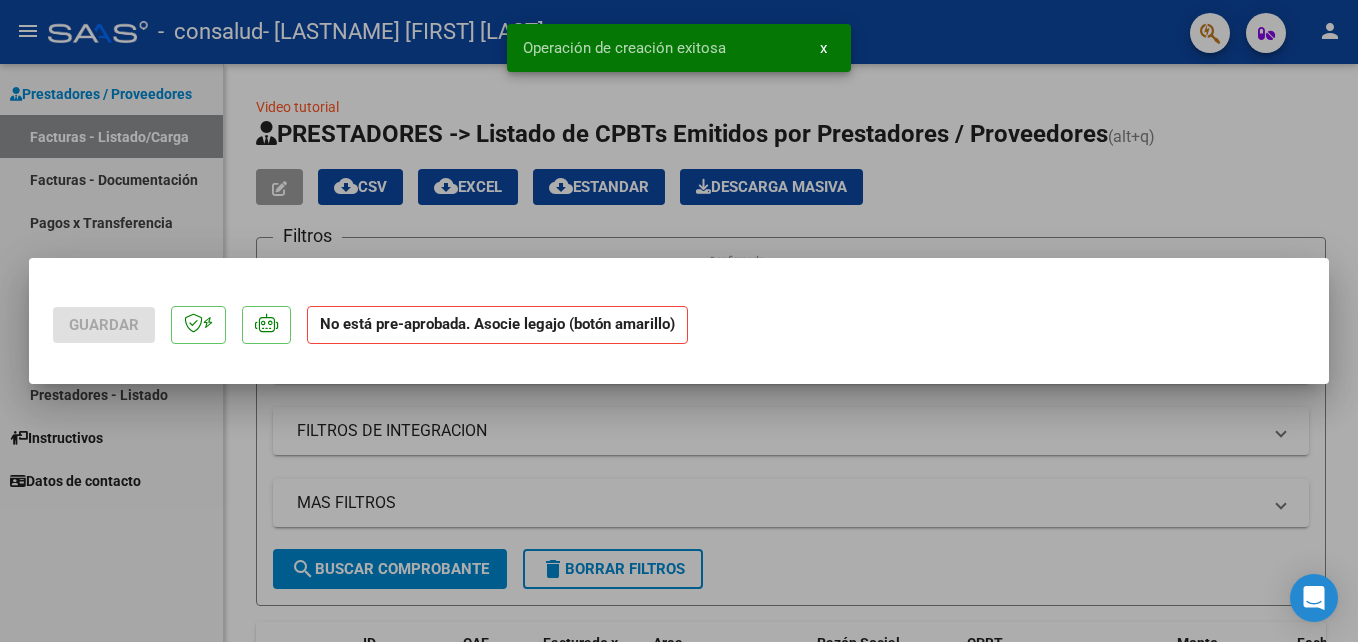scroll, scrollTop: 0, scrollLeft: 0, axis: both 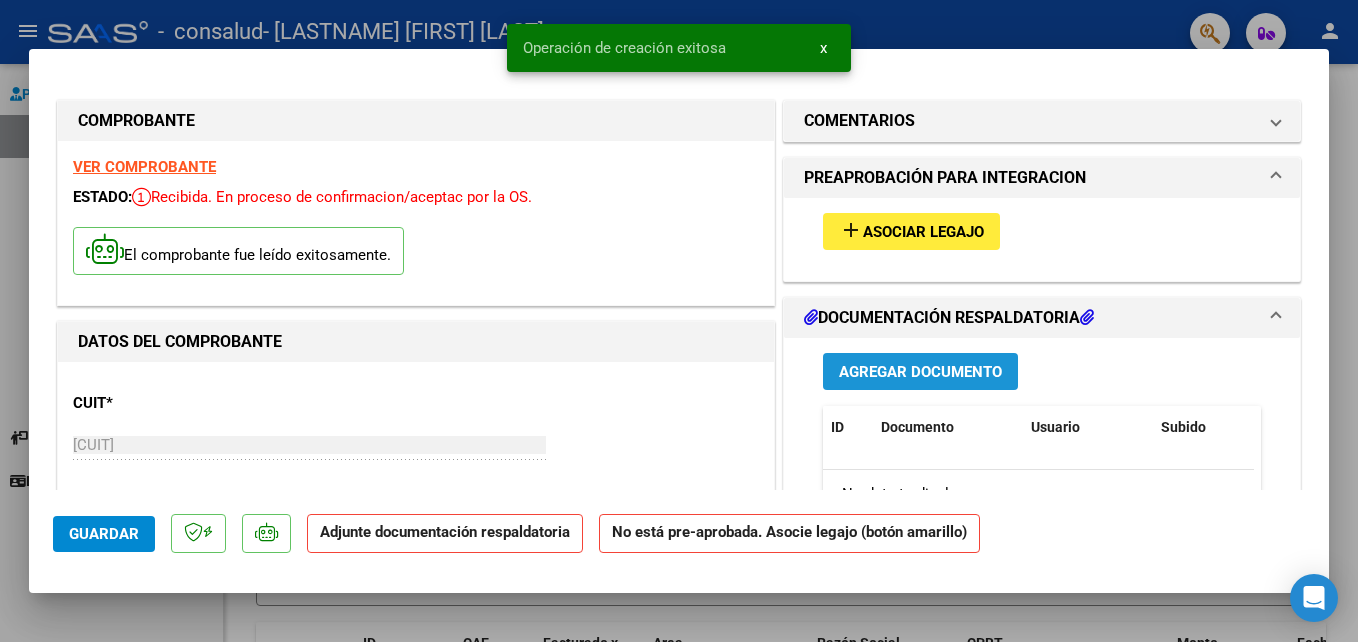 click on "Agregar Documento" at bounding box center [920, 372] 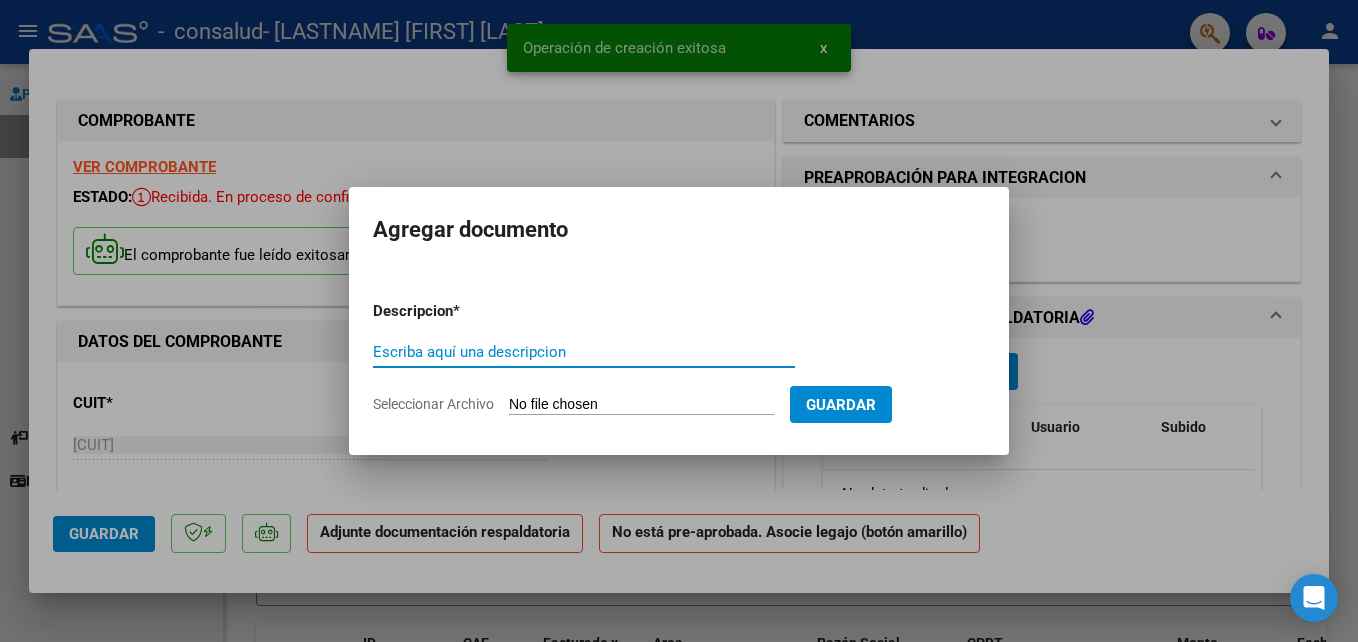 click on "Escriba aquí una descripcion" at bounding box center [584, 352] 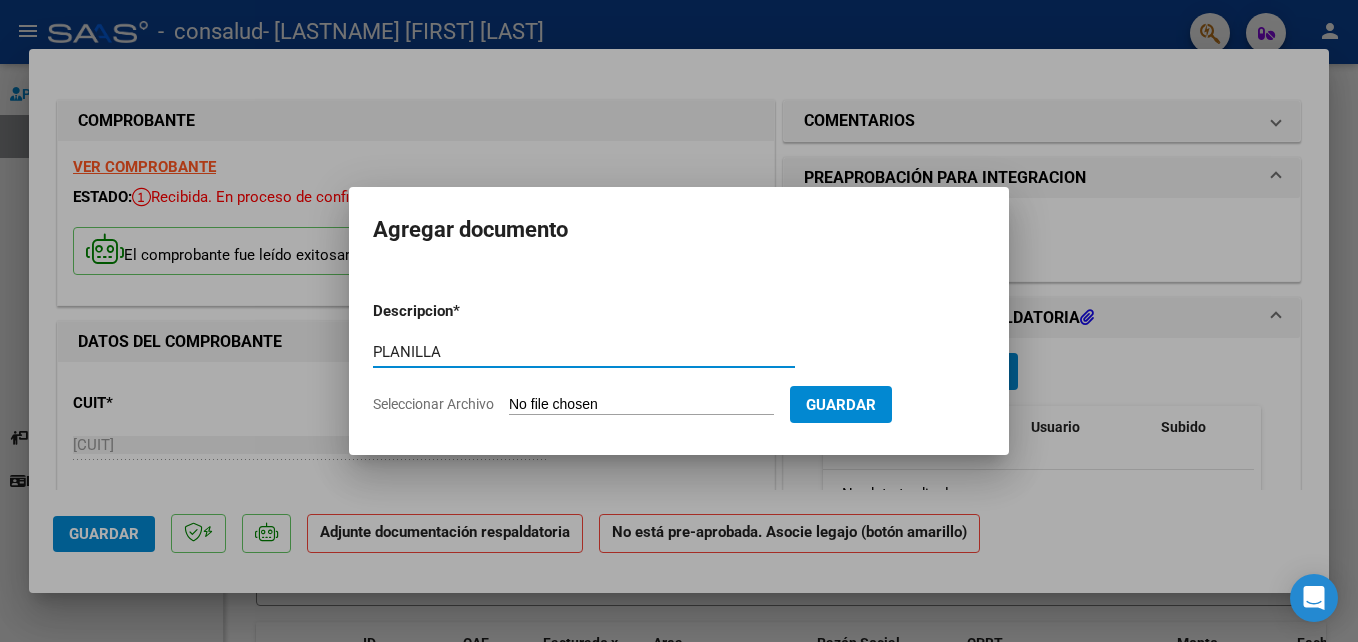 type on "planilla" 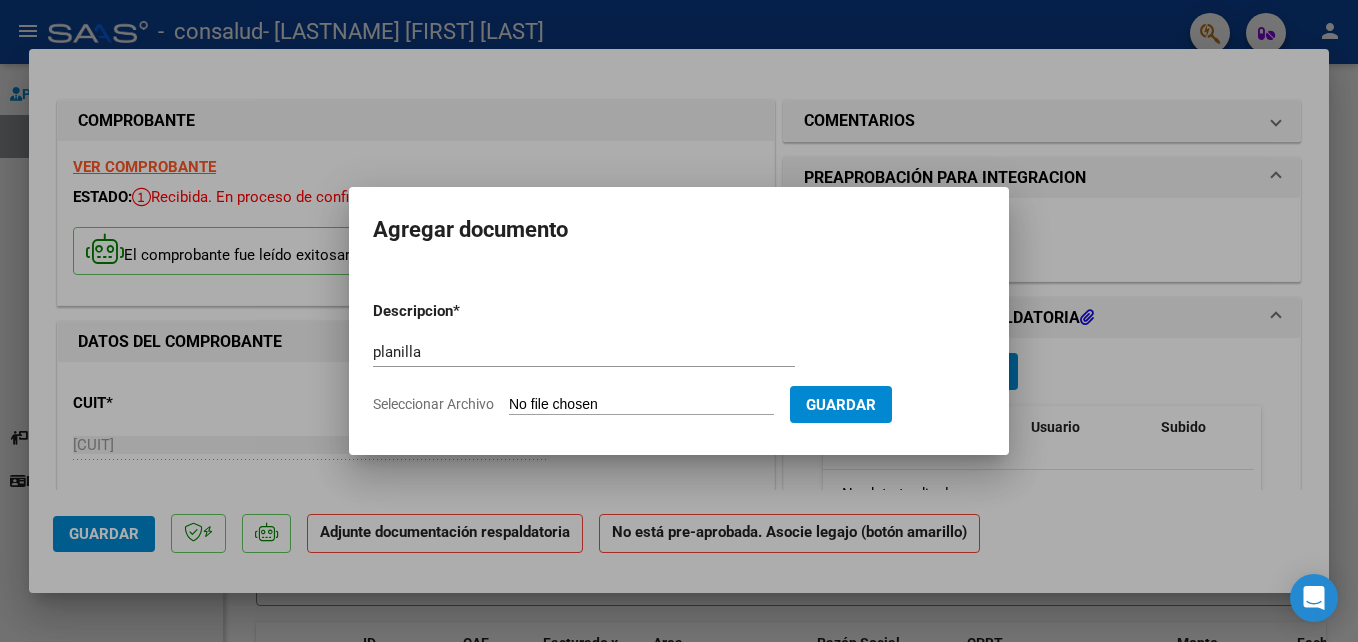 click on "Descripcion  *   planilla Escriba aquí una descripcion  Seleccionar Archivo Guardar" at bounding box center (679, 358) 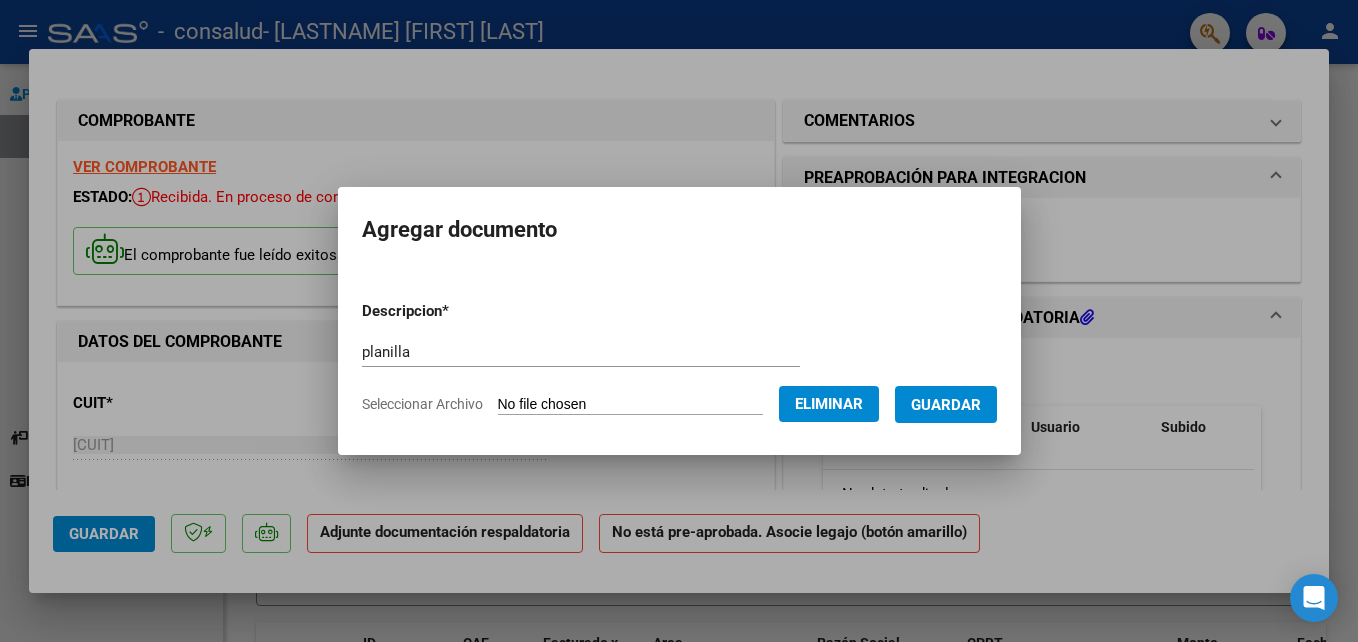 click on "Guardar" at bounding box center [946, 405] 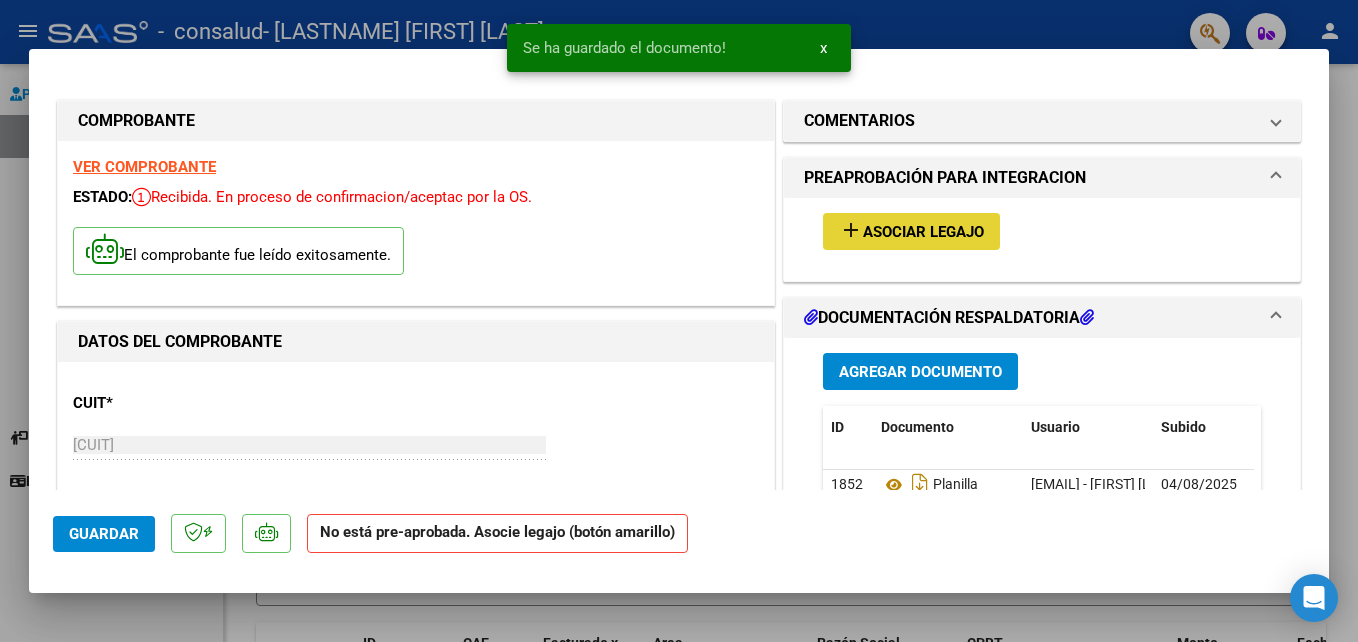 click on "Asociar Legajo" at bounding box center [923, 232] 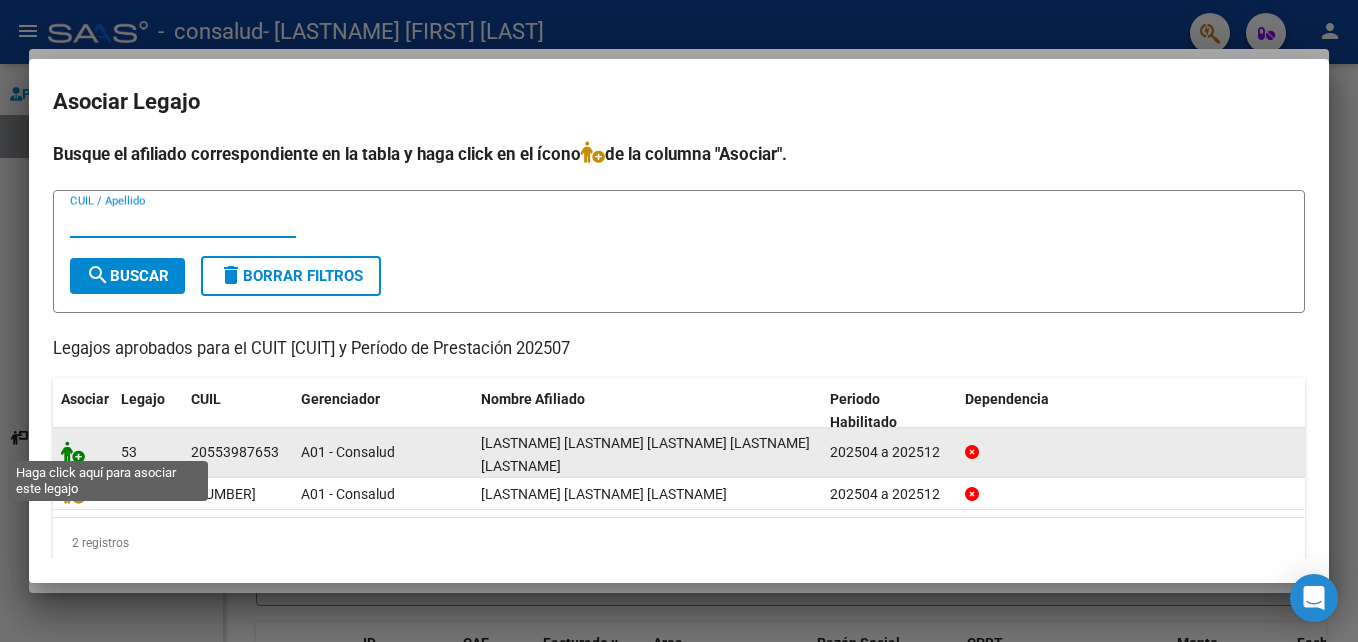 click 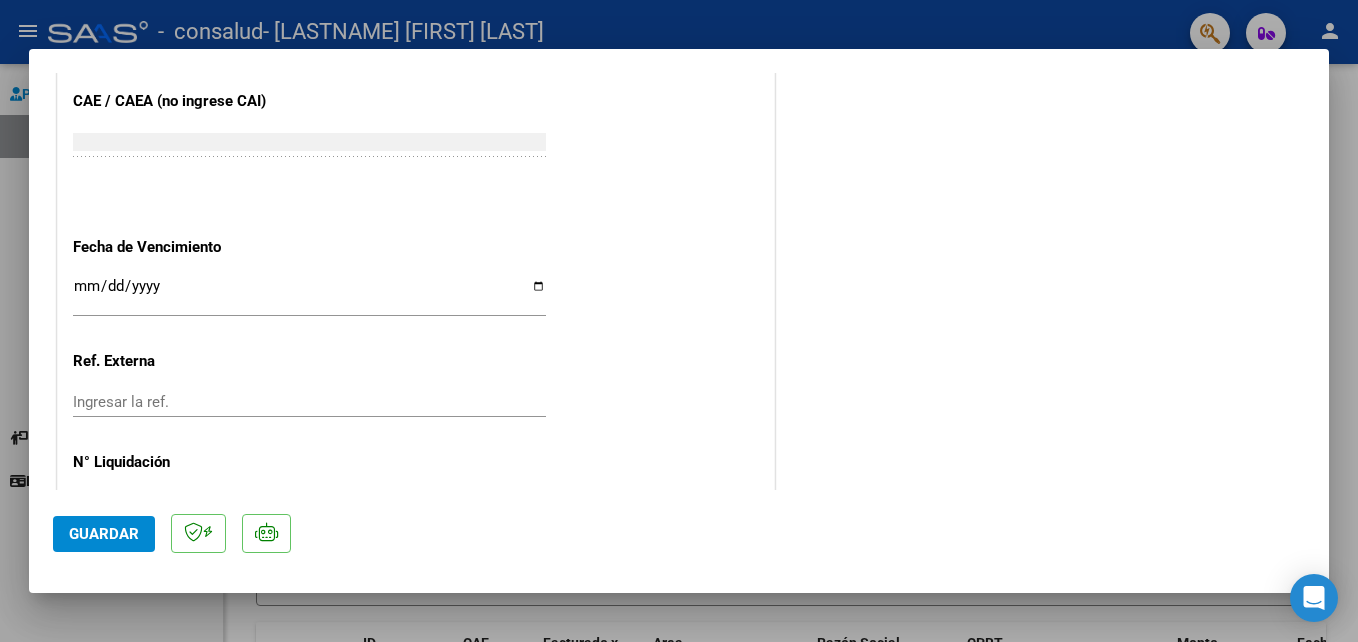 scroll, scrollTop: 1373, scrollLeft: 0, axis: vertical 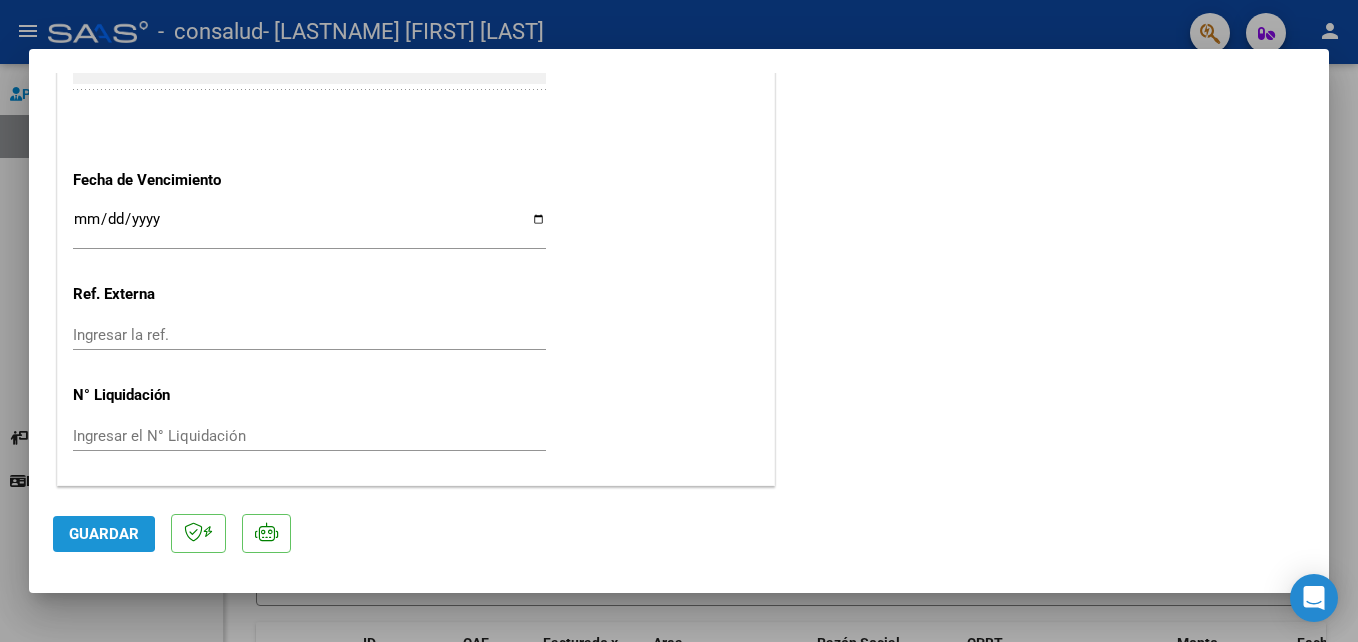 click on "Guardar" 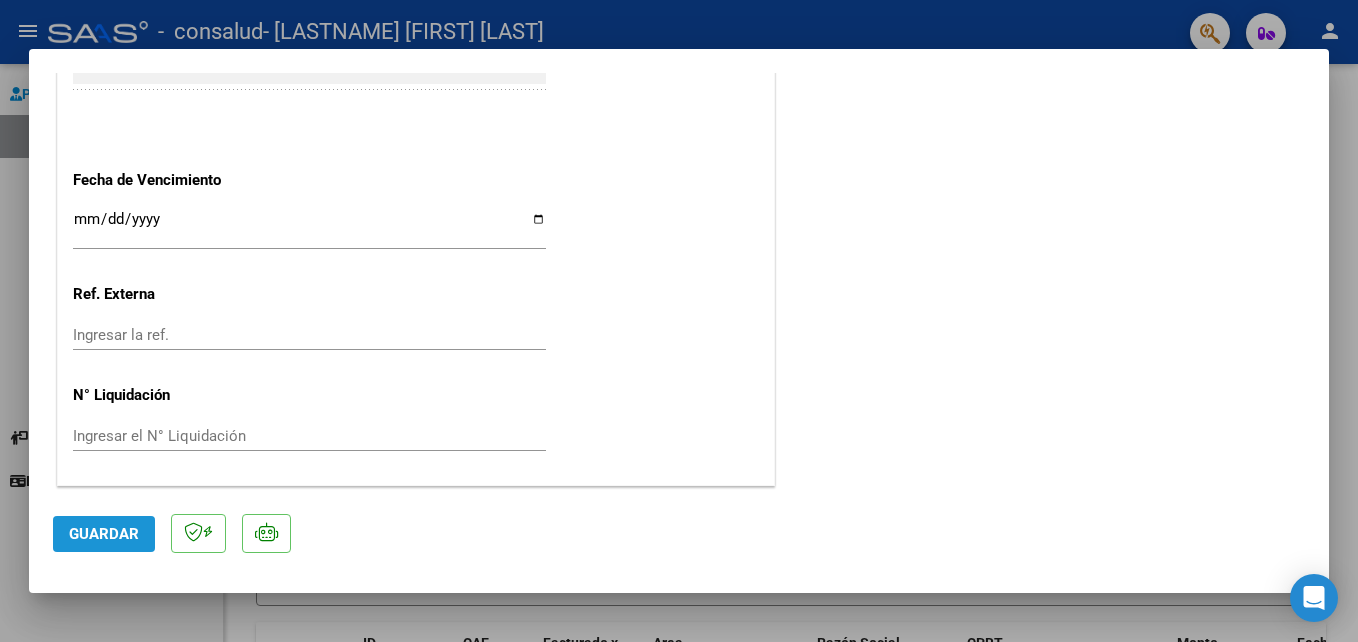 click on "Guardar" 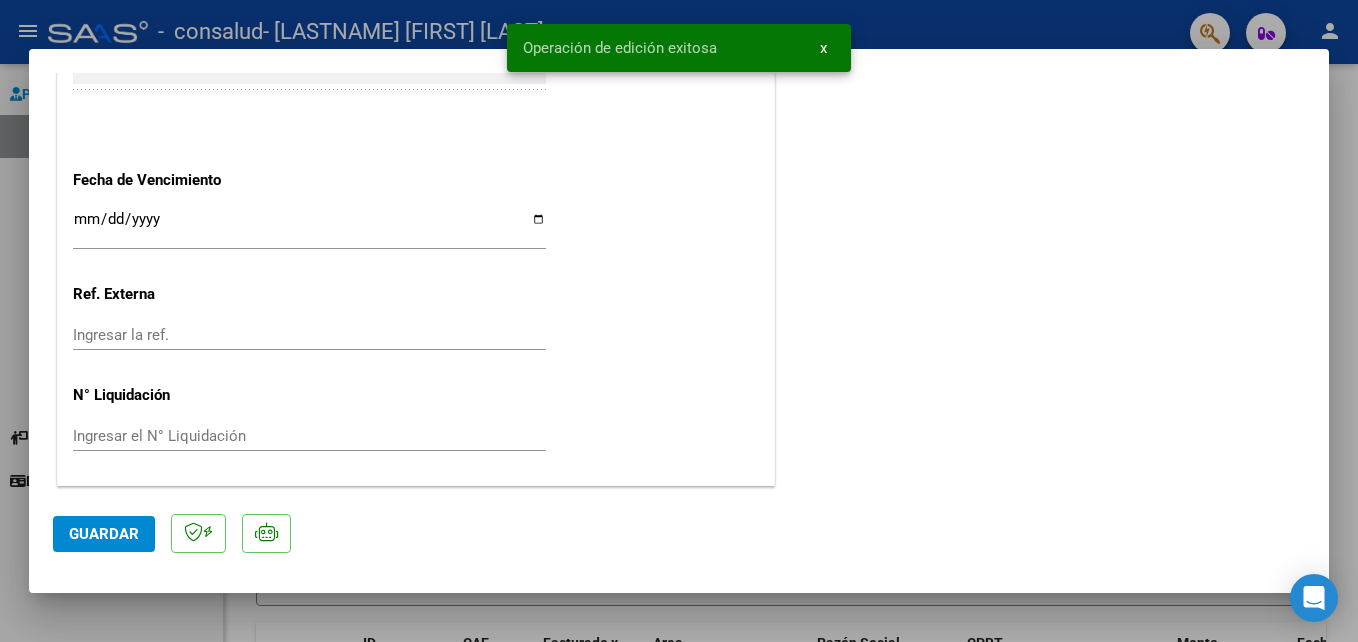 click at bounding box center [679, 321] 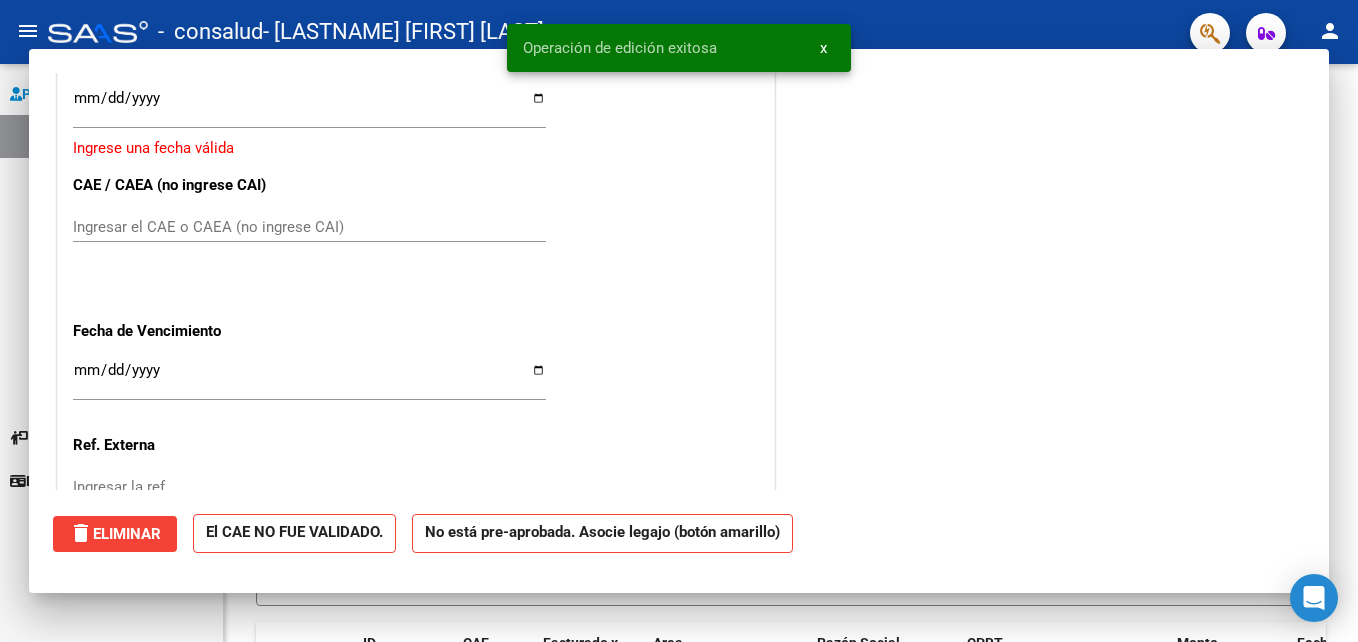 scroll, scrollTop: 1525, scrollLeft: 0, axis: vertical 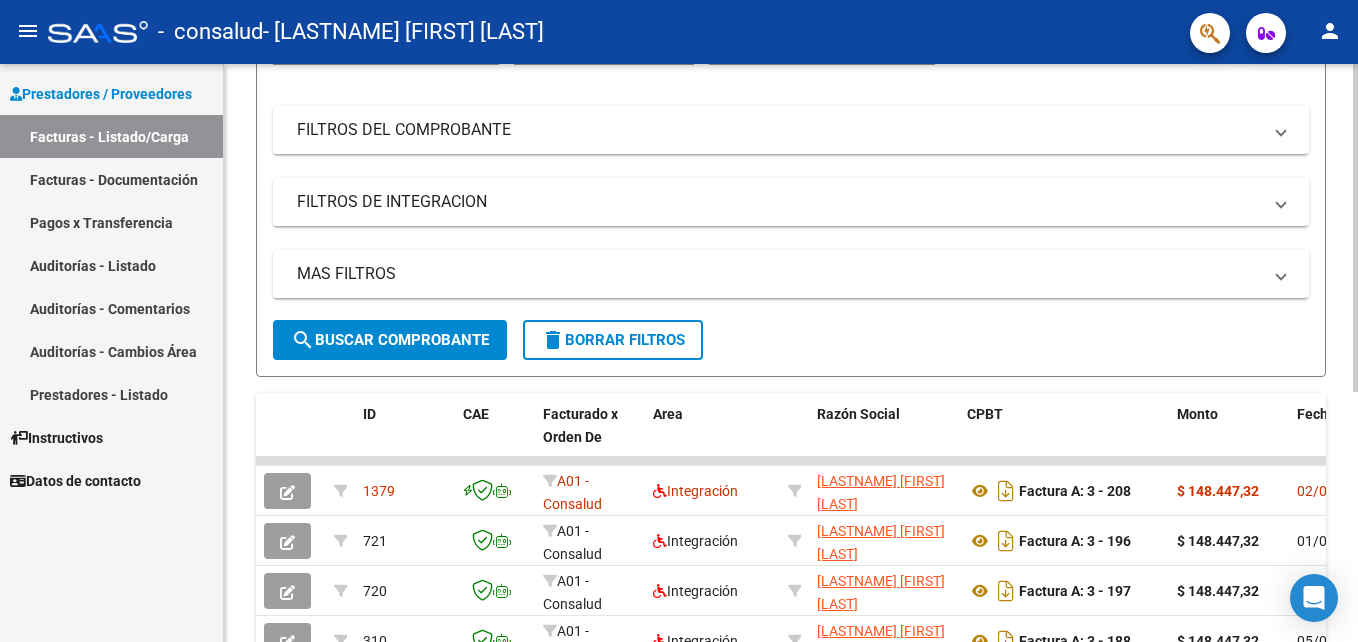 click on "menu -   consalud   - DELGADO ANDREA ALEJANDRA person    Prestadores / Proveedores Facturas - Listado/Carga Facturas - Documentación Pagos x Transferencia Auditorías - Listado Auditorías - Comentarios Auditorías - Cambios Área Prestadores - Listado    Instructivos    Datos de contacto  Video tutorial   PRESTADORES -> Listado de CPBTs Emitidos por Prestadores / Proveedores (alt+q)   Cargar Comprobante
cloud_download  CSV  cloud_download  EXCEL  cloud_download  Estandar   Descarga Masiva
Filtros Id Area Area Todos Confirmado   Mostrar totalizadores   FILTROS DEL COMPROBANTE  Comprobante Tipo Comprobante Tipo Start date – End date Fec. Comprobante Desde / Hasta Días Emisión Desde(cant. días) Días Emisión Hasta(cant. días) CUIT / Razón Social Pto. Venta Nro. Comprobante Código SSS CAE Válido CAE Válido Todos Cargado Módulo Hosp. Todos Tiene facturacion Apócrifa Hospital Refes  FILTROS DE INTEGRACION  Período De Prestación Todos Rendido x SSS (dr_envio) Tipo de Registro Todos" at bounding box center [679, 321] 